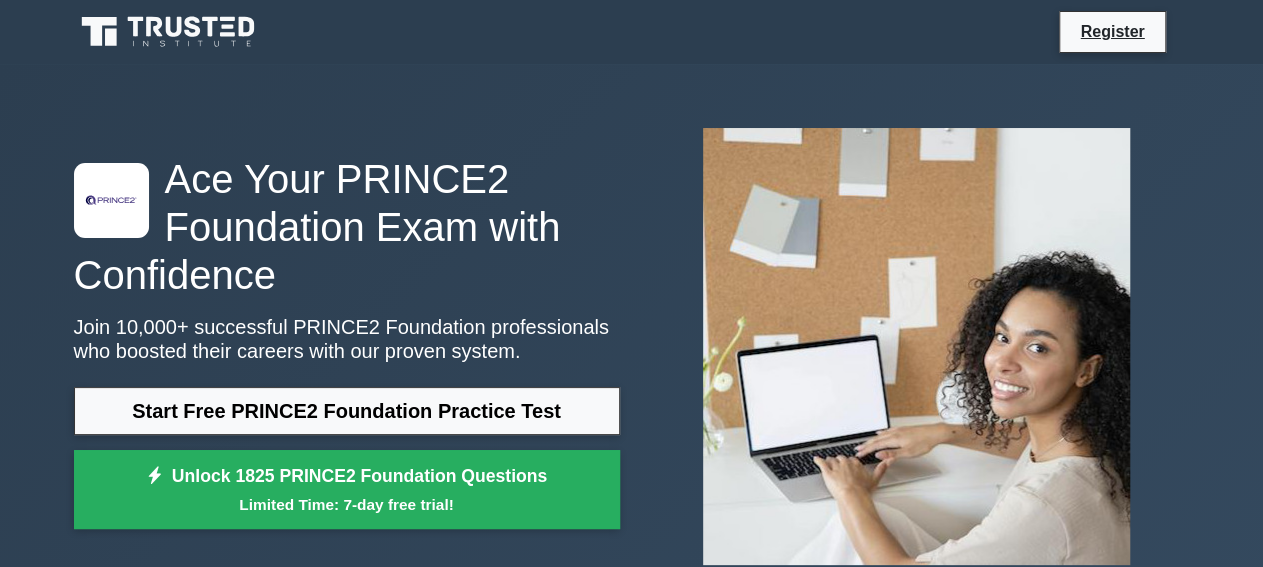 scroll, scrollTop: 104, scrollLeft: 0, axis: vertical 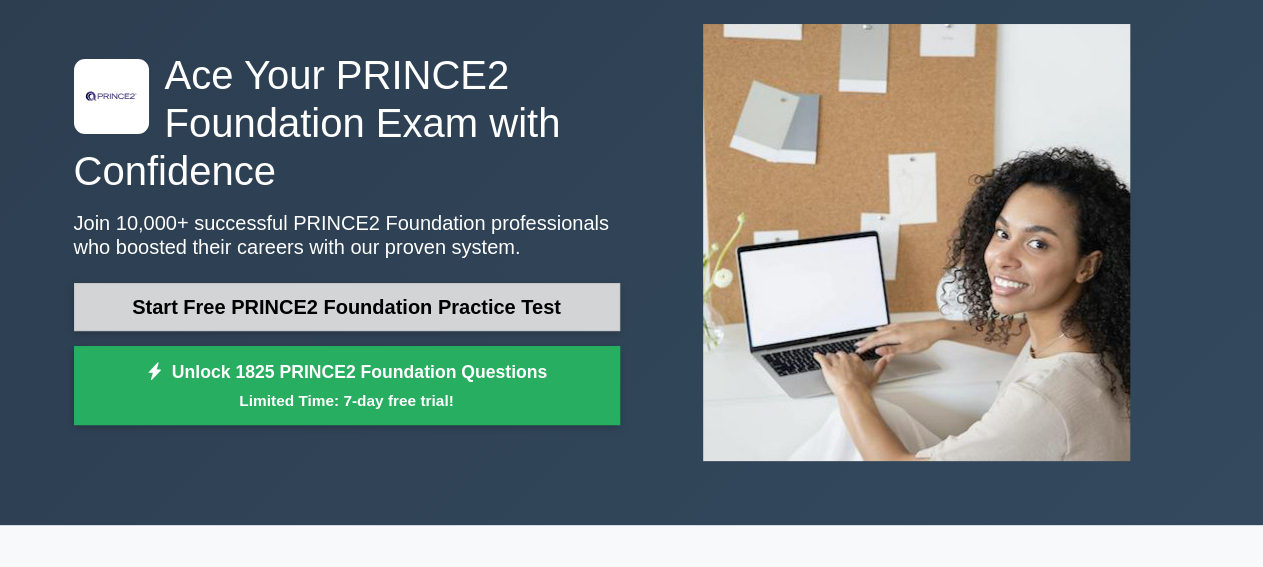 click on "Start Free PRINCE2 Foundation Practice Test" at bounding box center [347, 307] 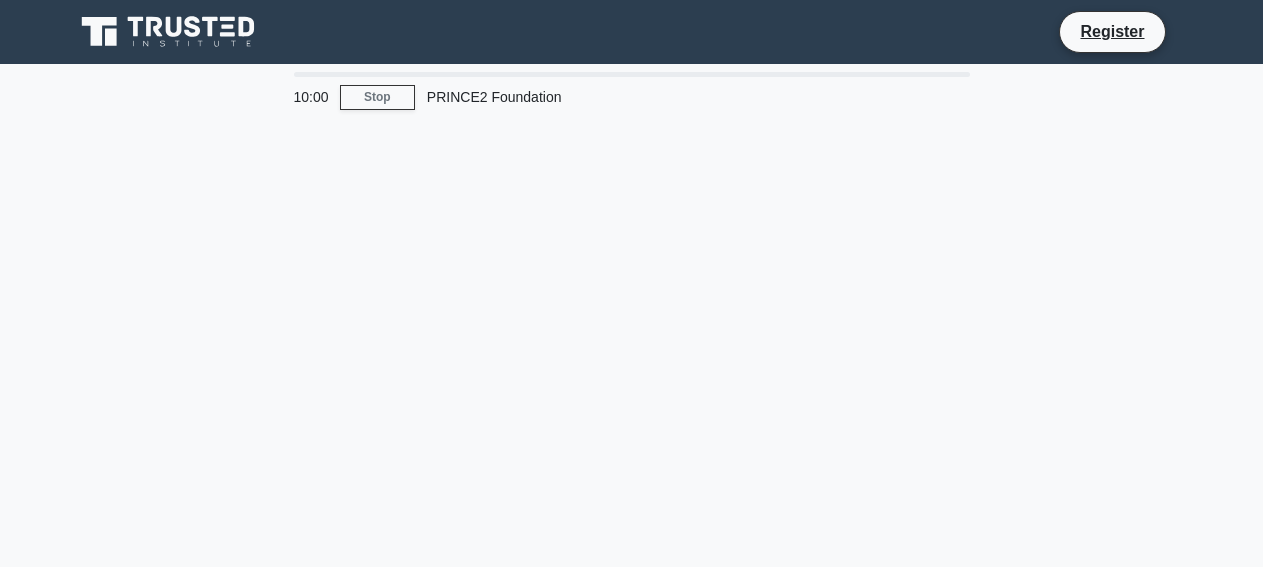 scroll, scrollTop: 0, scrollLeft: 0, axis: both 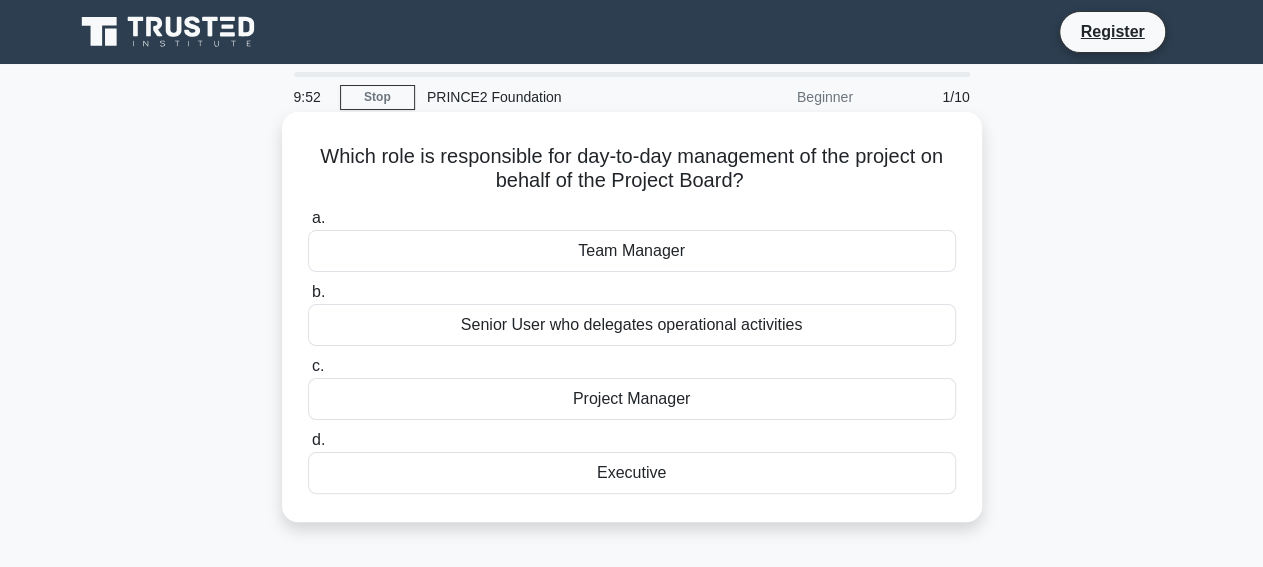 click on "Project Manager" at bounding box center [632, 399] 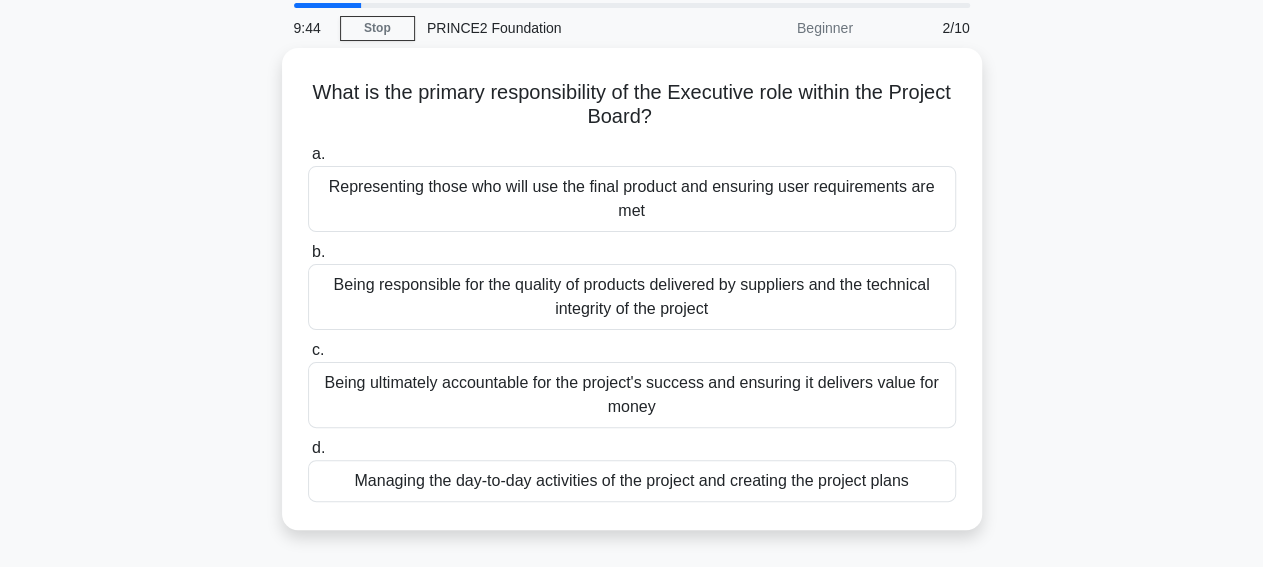 scroll, scrollTop: 104, scrollLeft: 0, axis: vertical 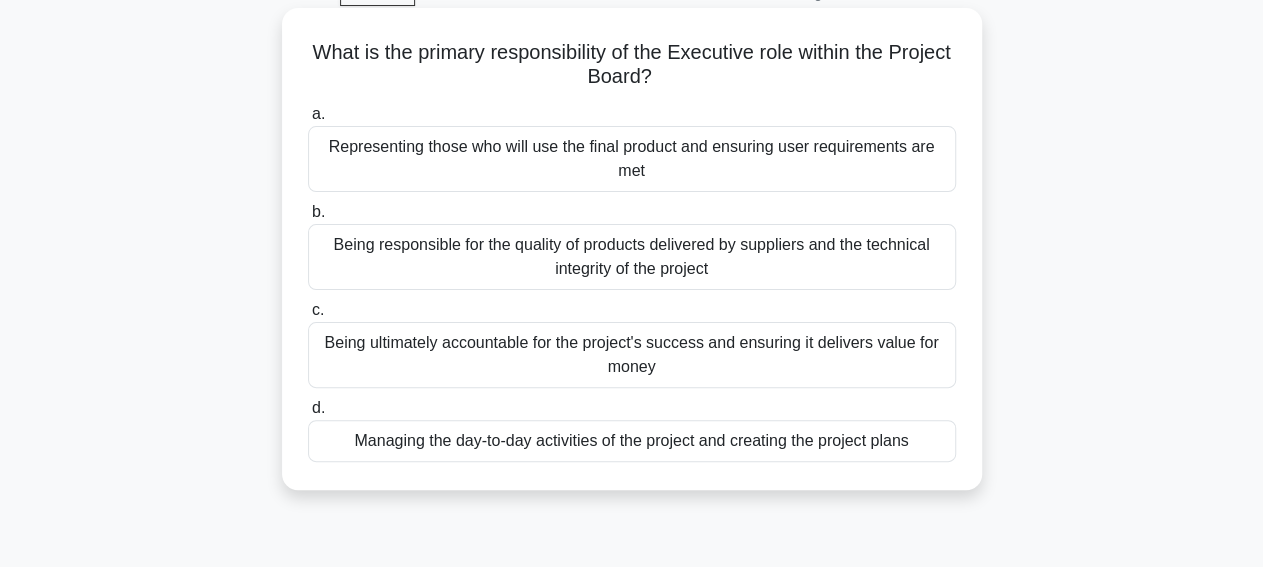 click on "Representing those who will use the final product and ensuring user requirements are met" at bounding box center (632, 159) 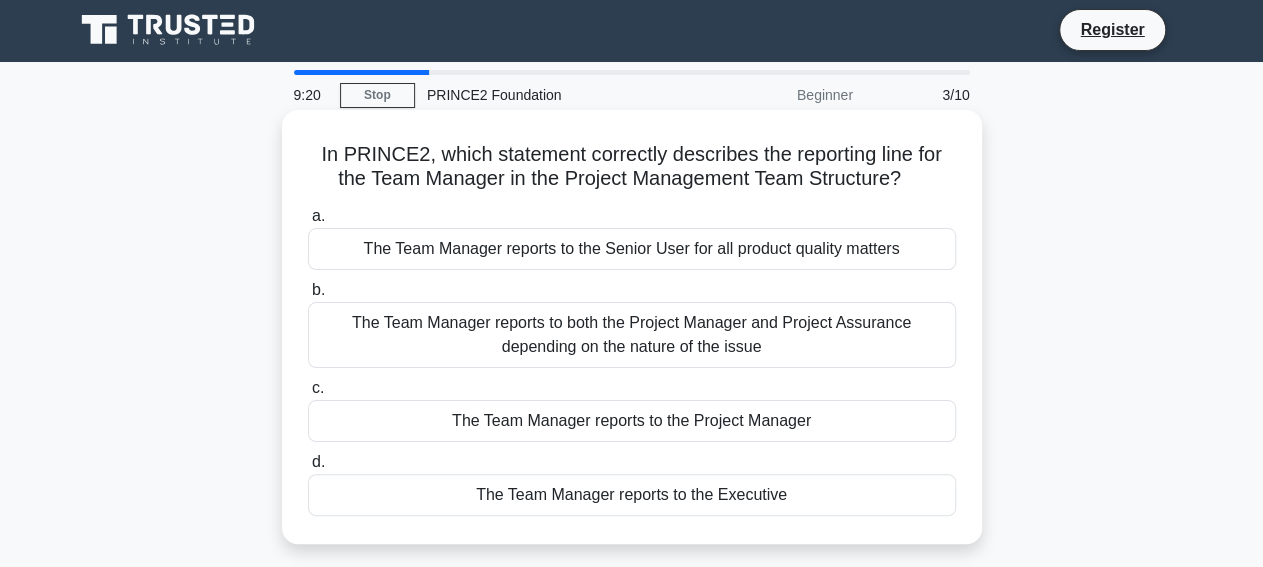 scroll, scrollTop: 0, scrollLeft: 0, axis: both 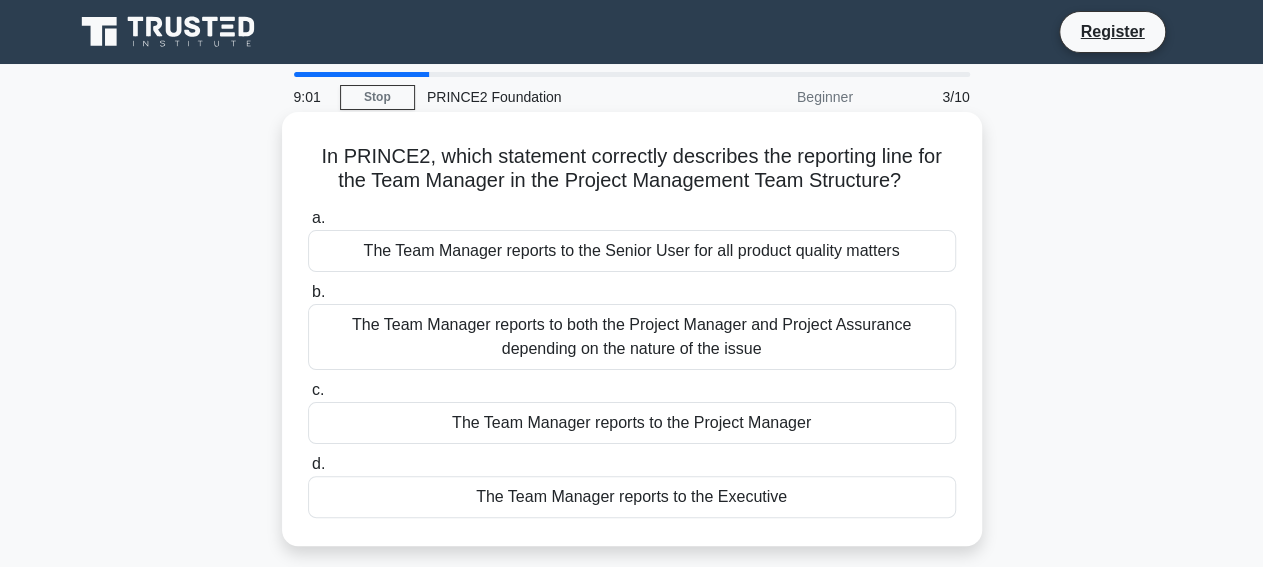 click on "The Team Manager reports to the Project Manager" at bounding box center [632, 423] 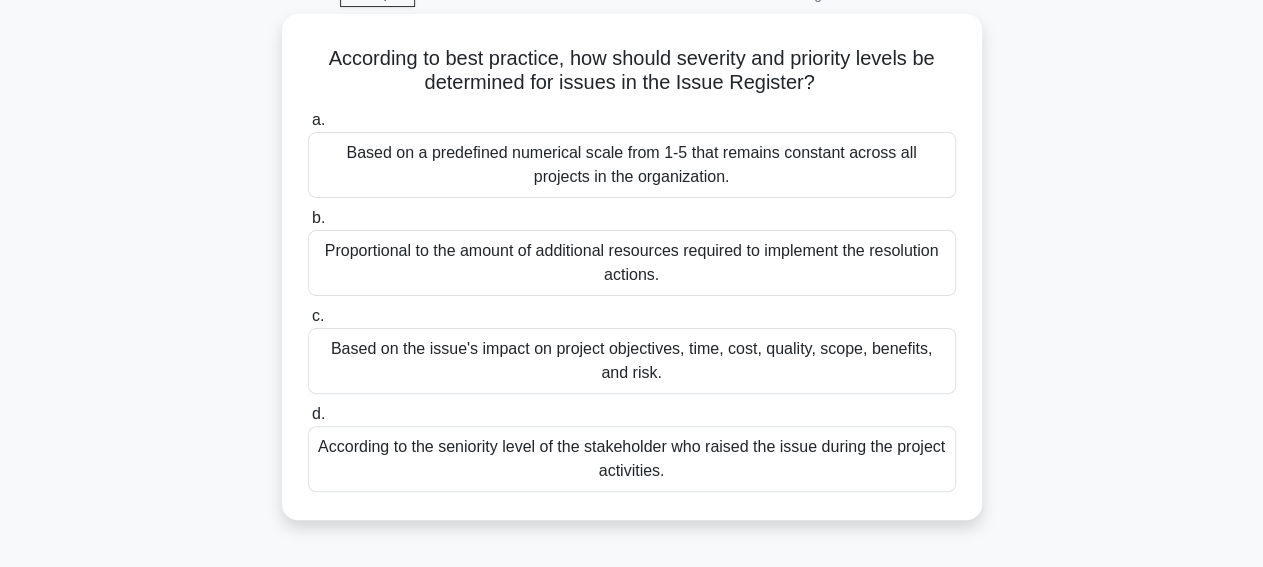 scroll, scrollTop: 104, scrollLeft: 0, axis: vertical 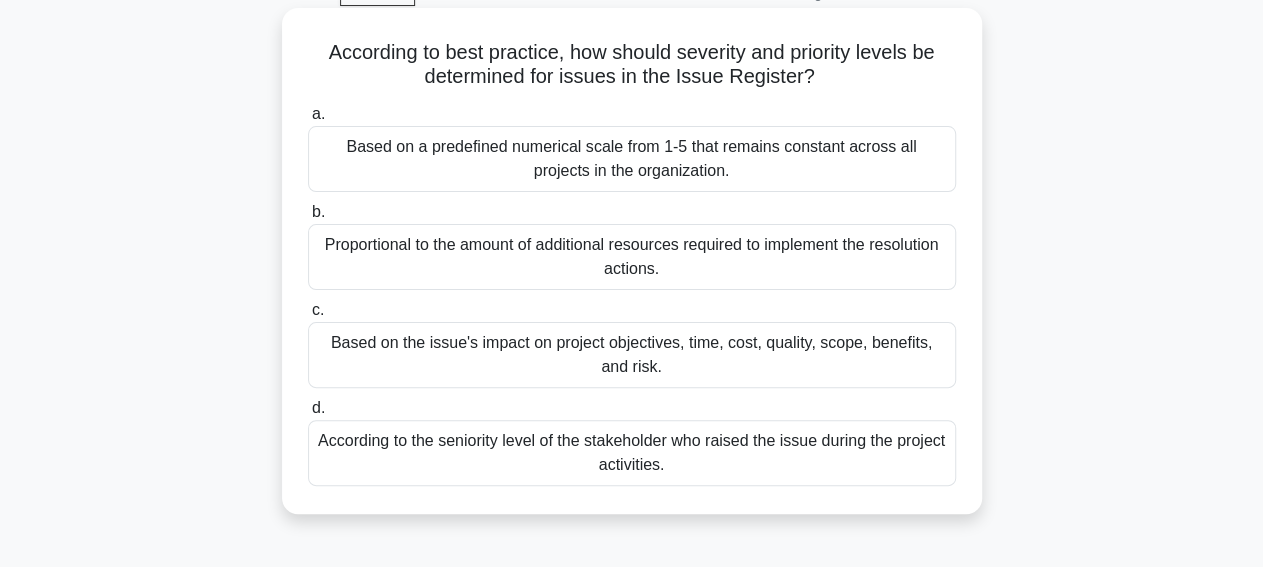 click on "Based on a predefined numerical scale from 1-5 that remains constant across all projects in the organization." at bounding box center [632, 159] 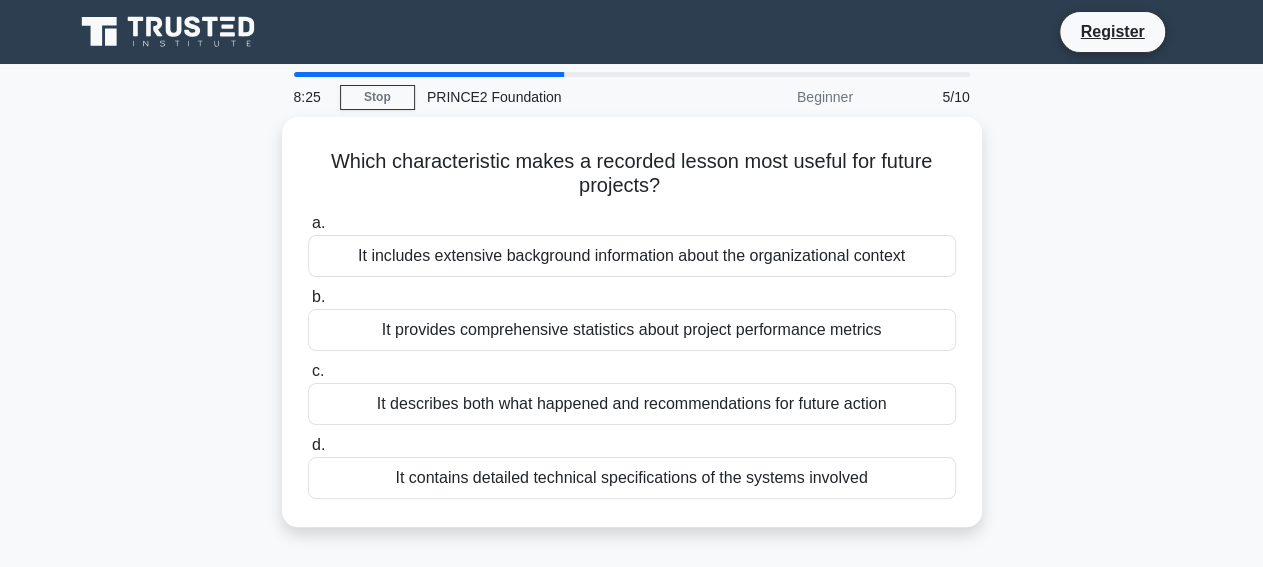 scroll, scrollTop: 0, scrollLeft: 0, axis: both 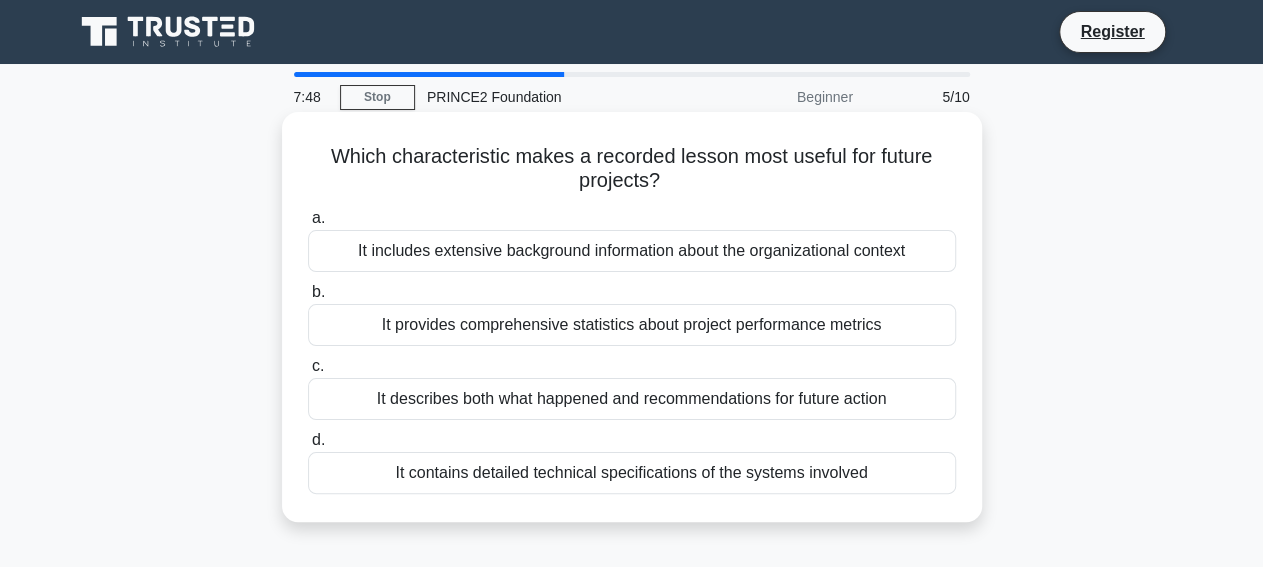 click on "It describes both what happened and recommendations for future action" at bounding box center (632, 399) 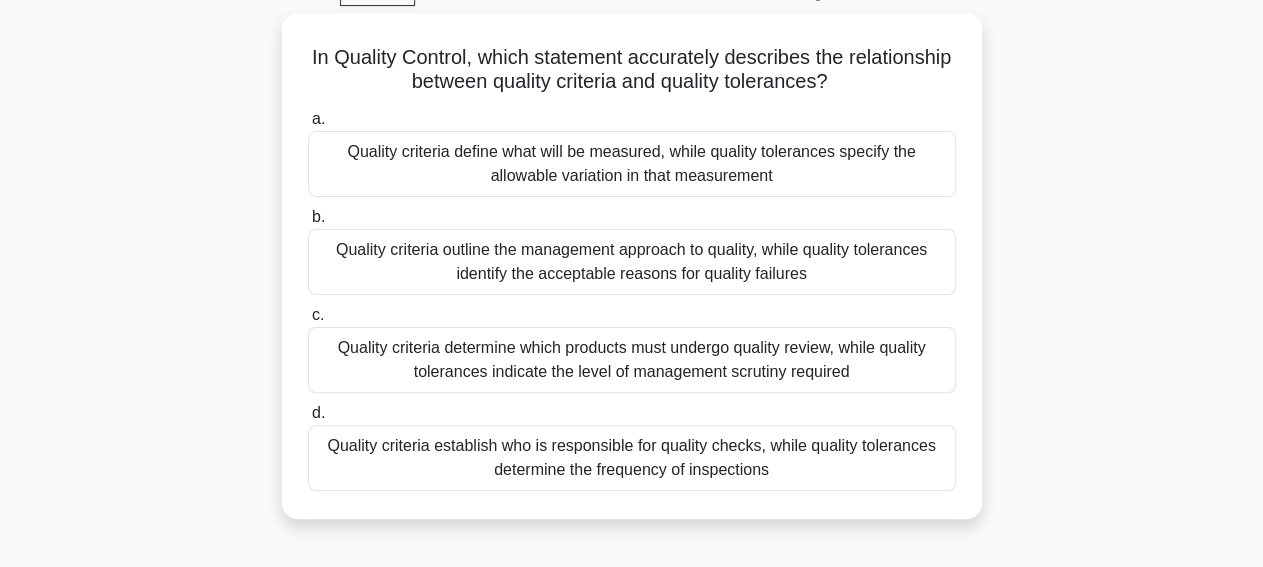 scroll, scrollTop: 0, scrollLeft: 0, axis: both 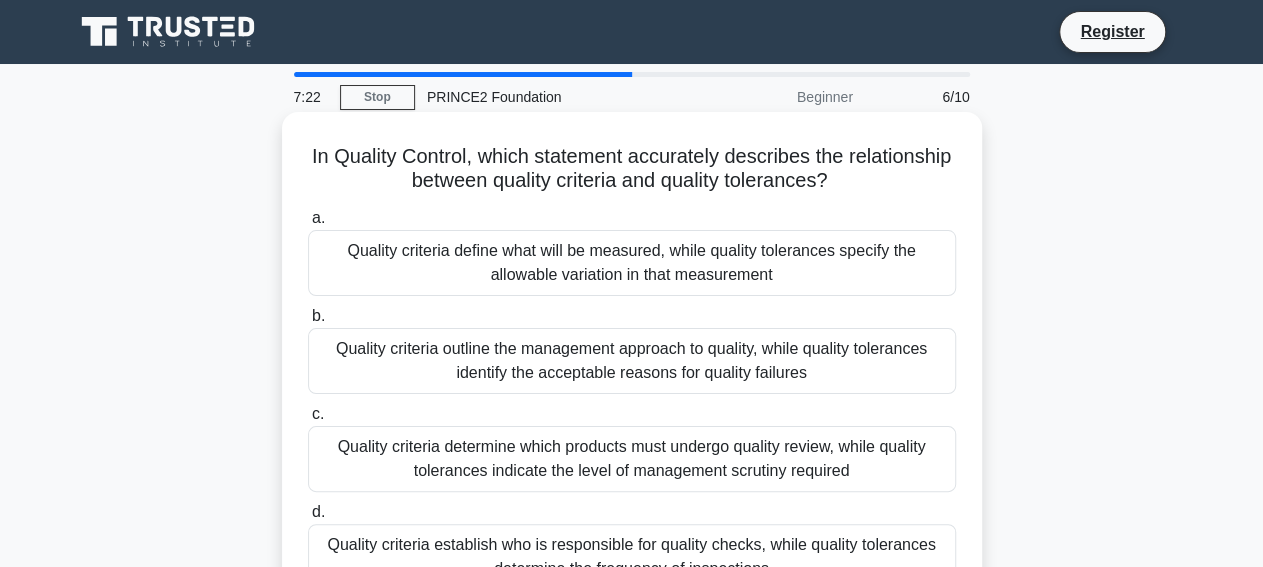 click on "Quality criteria define what will be measured, while quality tolerances specify the allowable variation in that measurement" at bounding box center (632, 263) 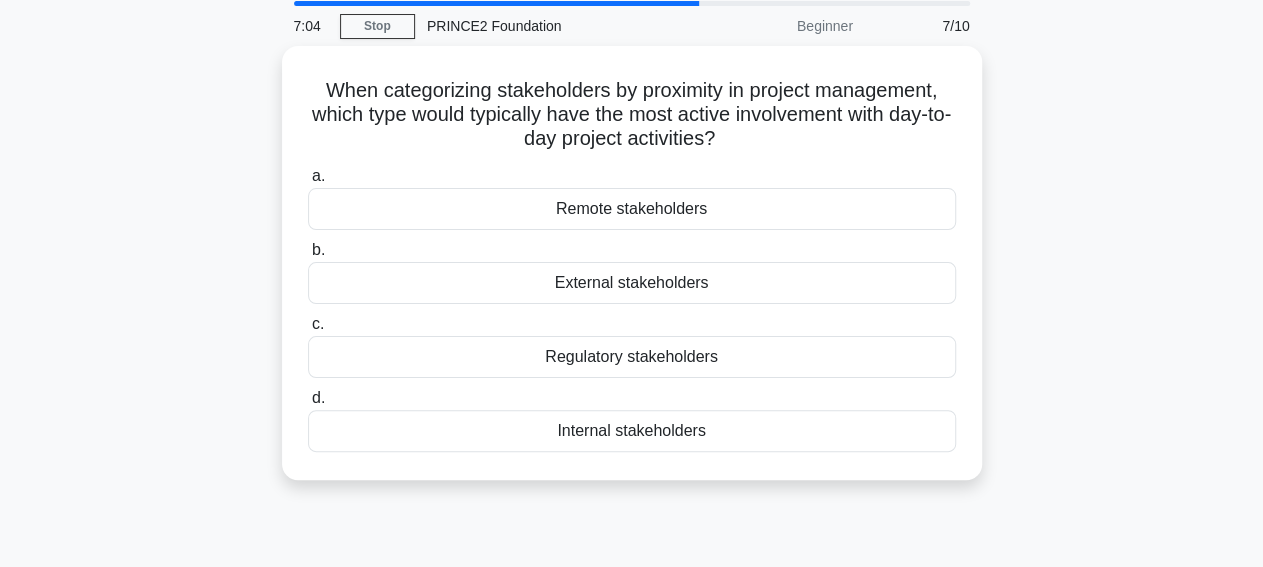 scroll, scrollTop: 104, scrollLeft: 0, axis: vertical 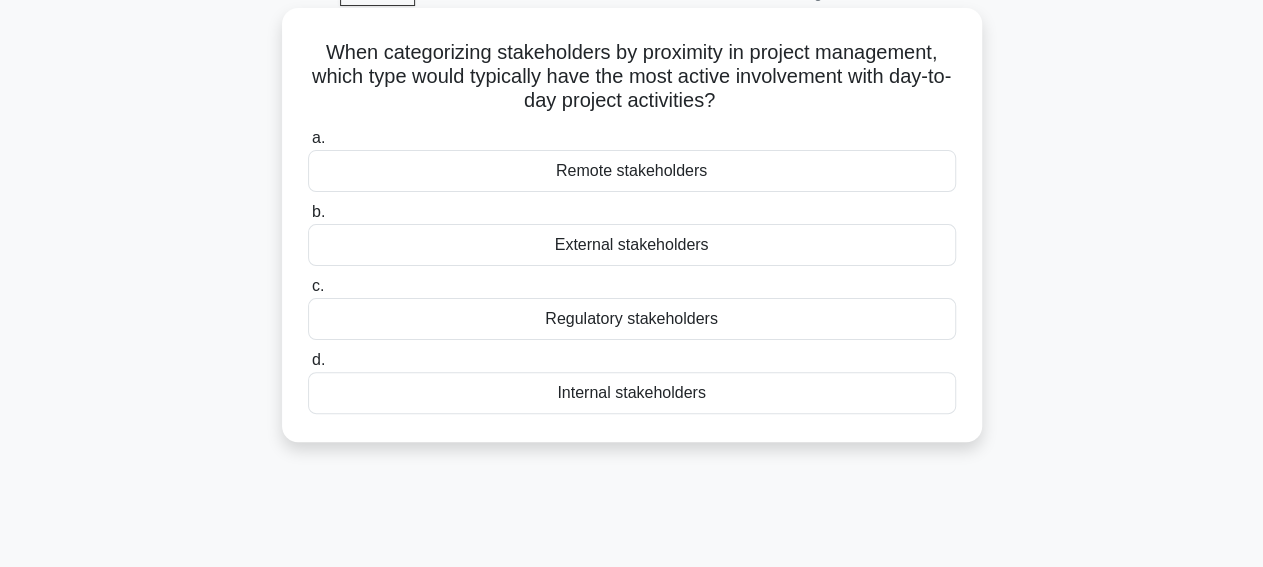 click on "Regulatory stakeholders" at bounding box center (632, 319) 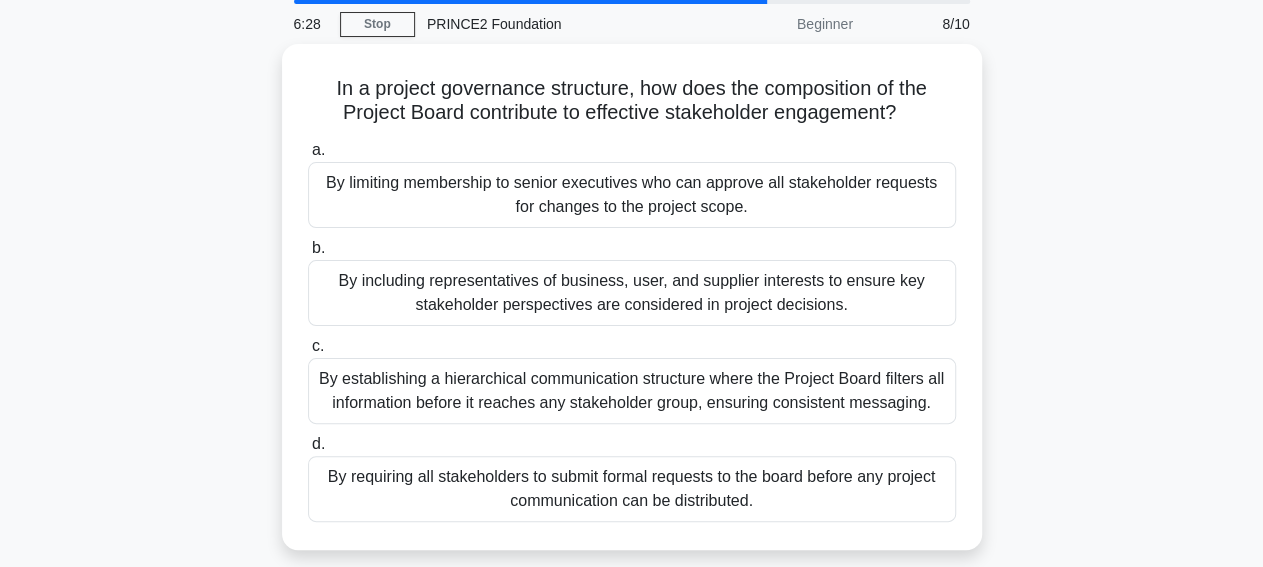 scroll, scrollTop: 104, scrollLeft: 0, axis: vertical 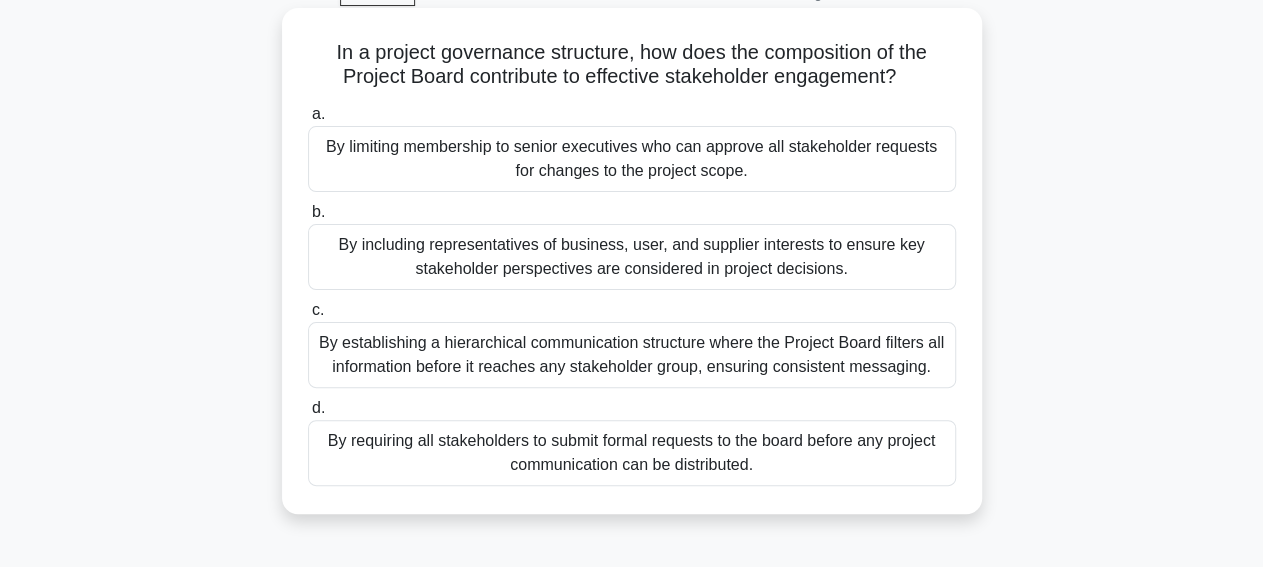 click on "By including representatives of business, user, and supplier interests to ensure key stakeholder perspectives are considered in project decisions." at bounding box center (632, 257) 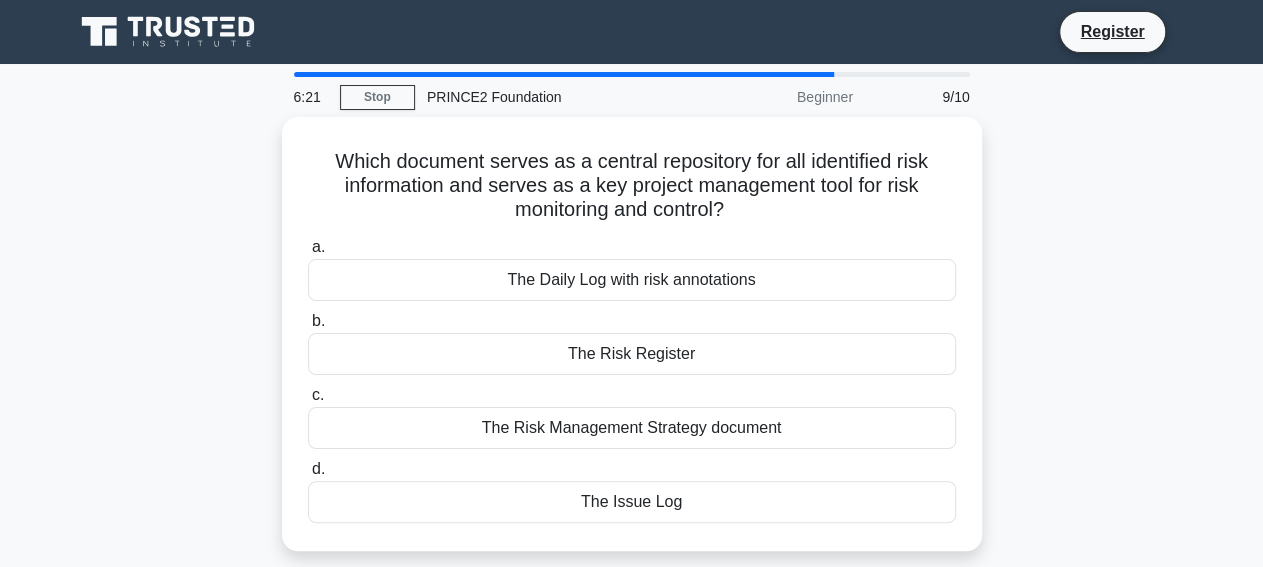 scroll, scrollTop: 0, scrollLeft: 0, axis: both 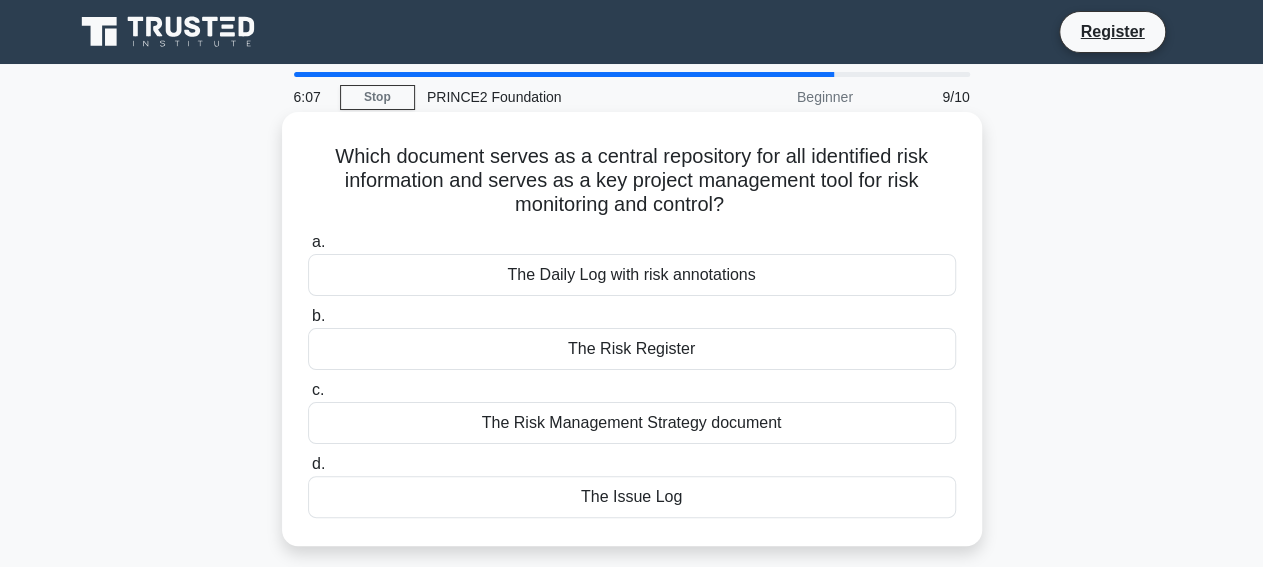 click on "The Risk Register" at bounding box center (632, 349) 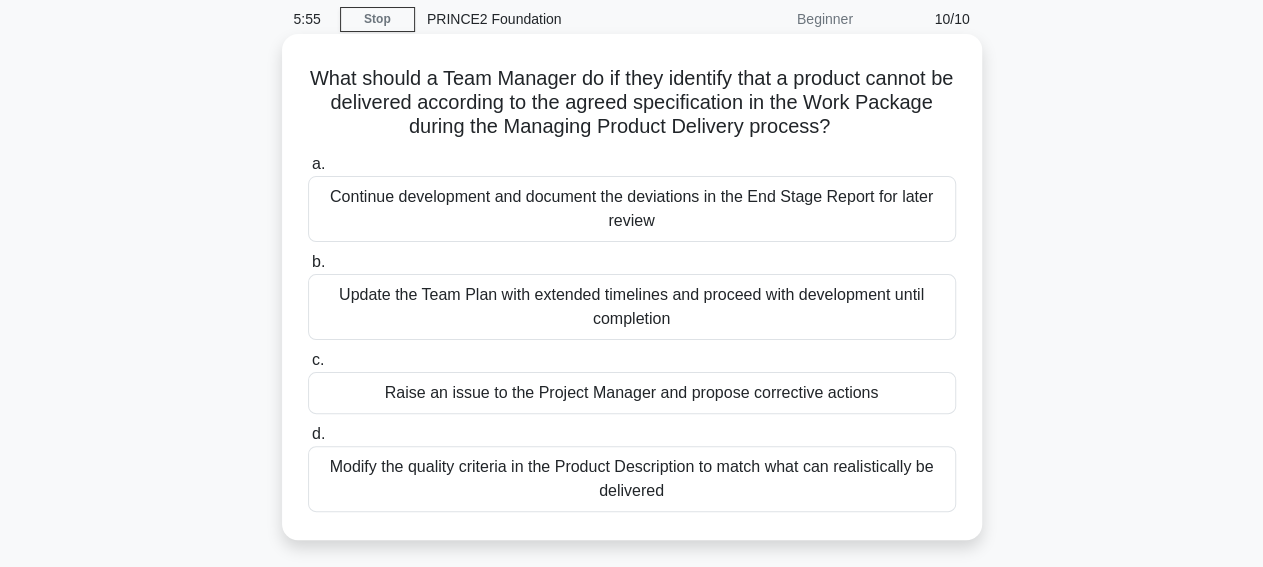 scroll, scrollTop: 104, scrollLeft: 0, axis: vertical 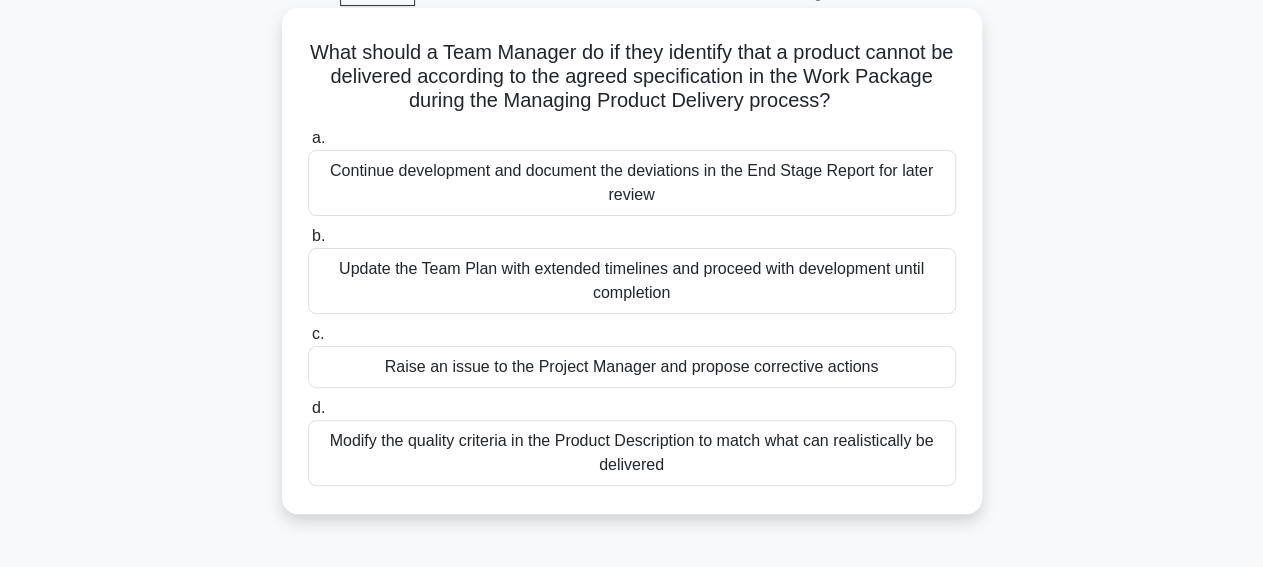 click on "Raise an issue to the Project Manager and propose corrective actions" at bounding box center [632, 367] 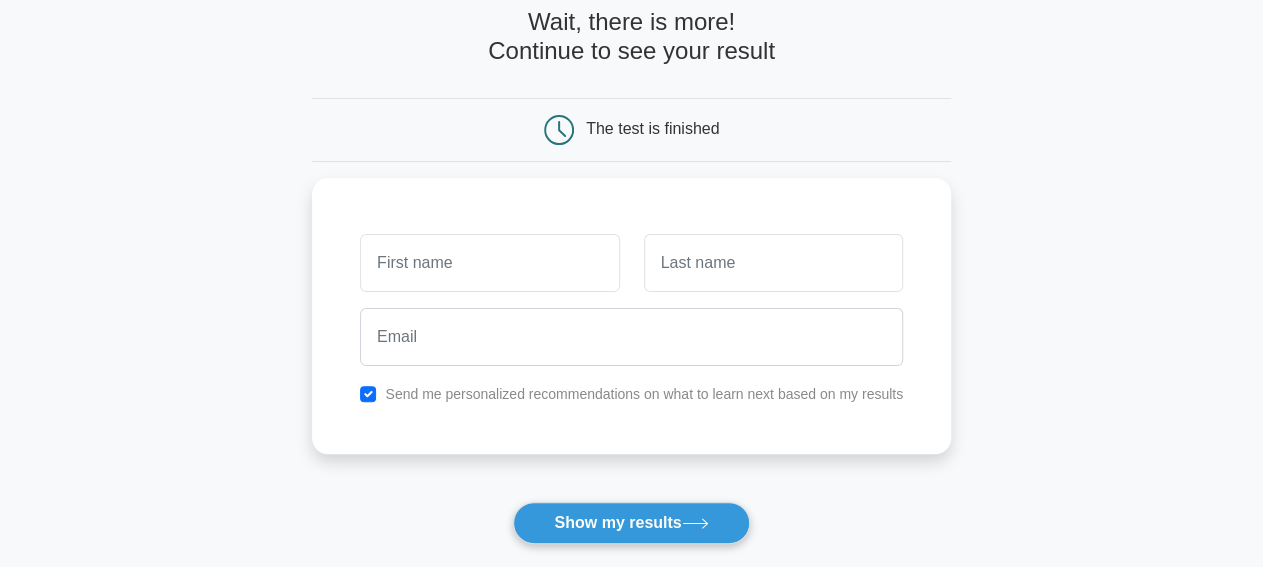scroll, scrollTop: 208, scrollLeft: 0, axis: vertical 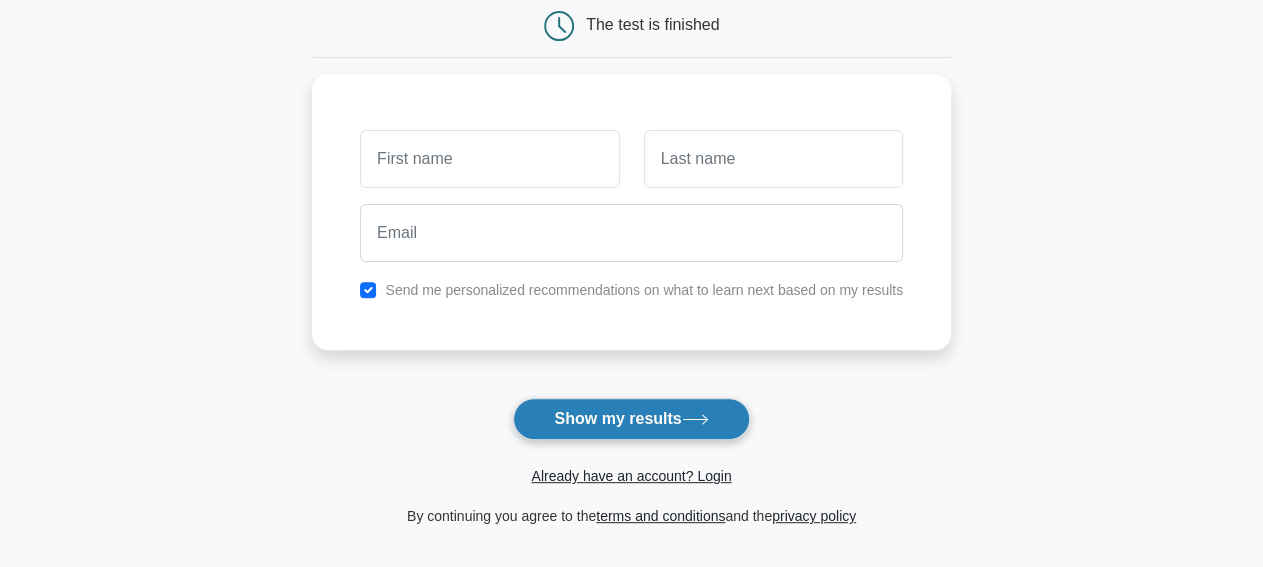 click on "Show my results" at bounding box center (631, 419) 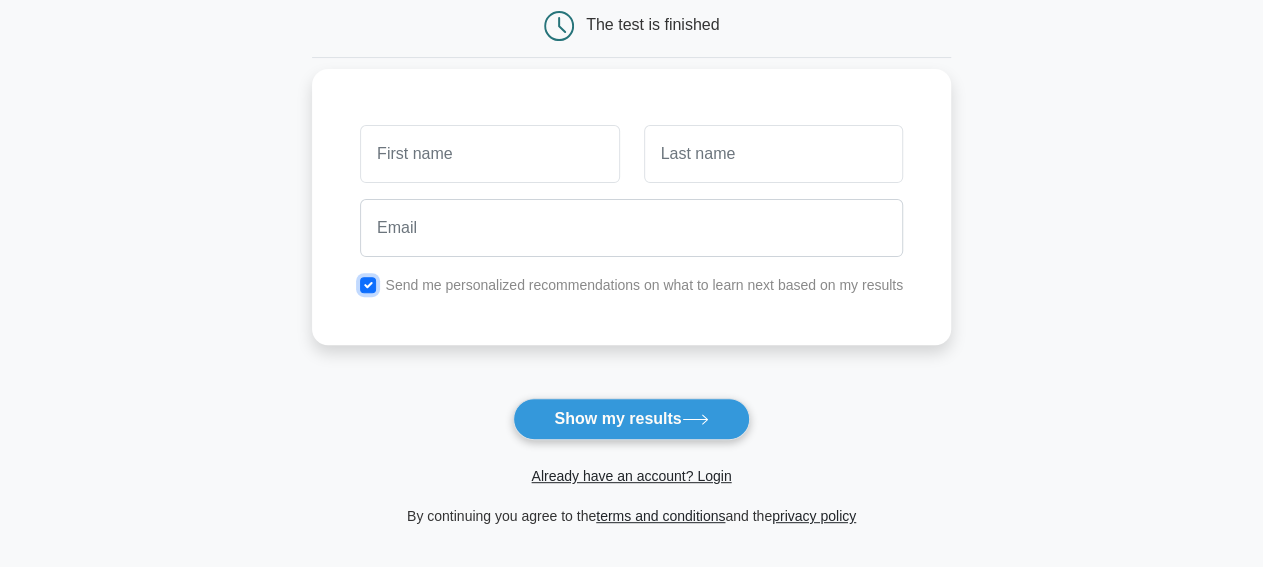 click at bounding box center [368, 285] 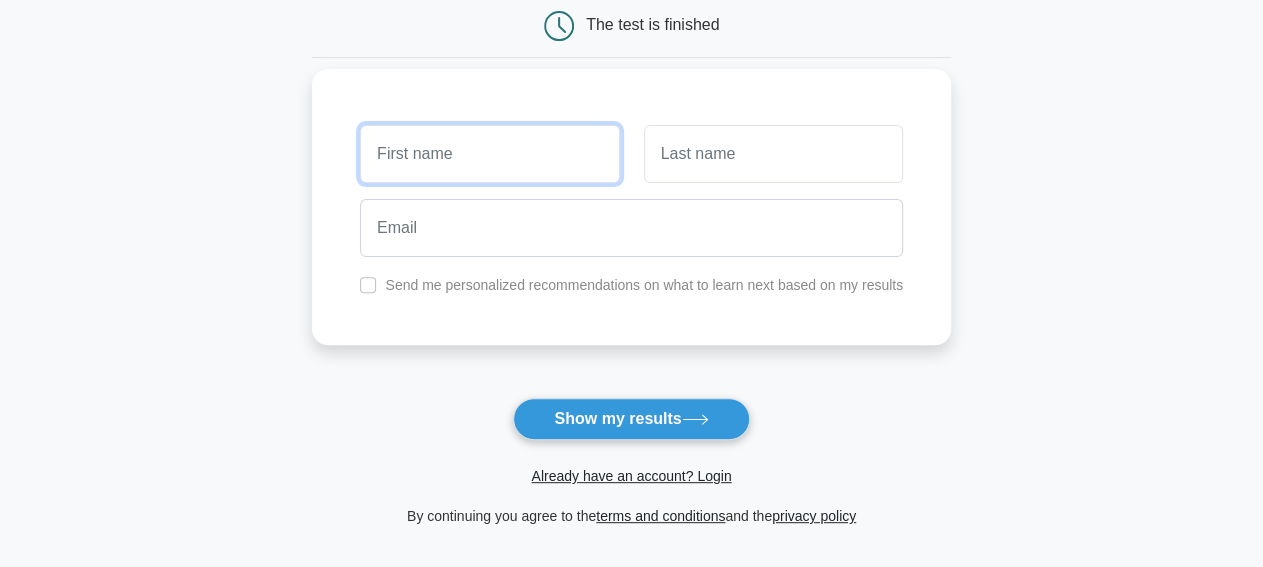 click at bounding box center (489, 154) 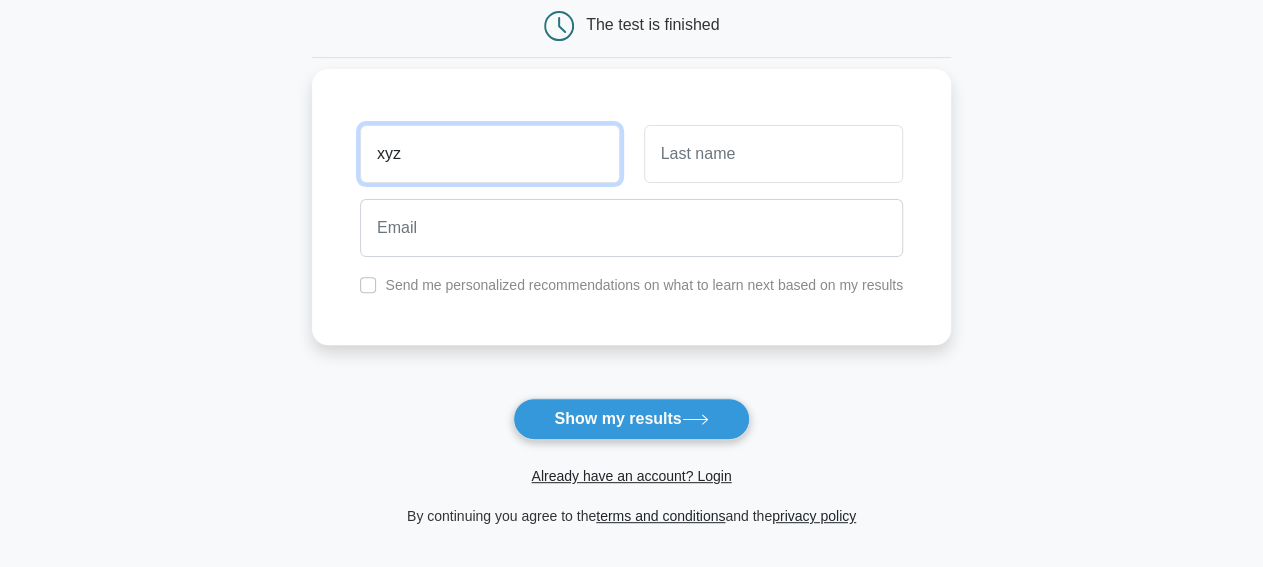 type on "xyz" 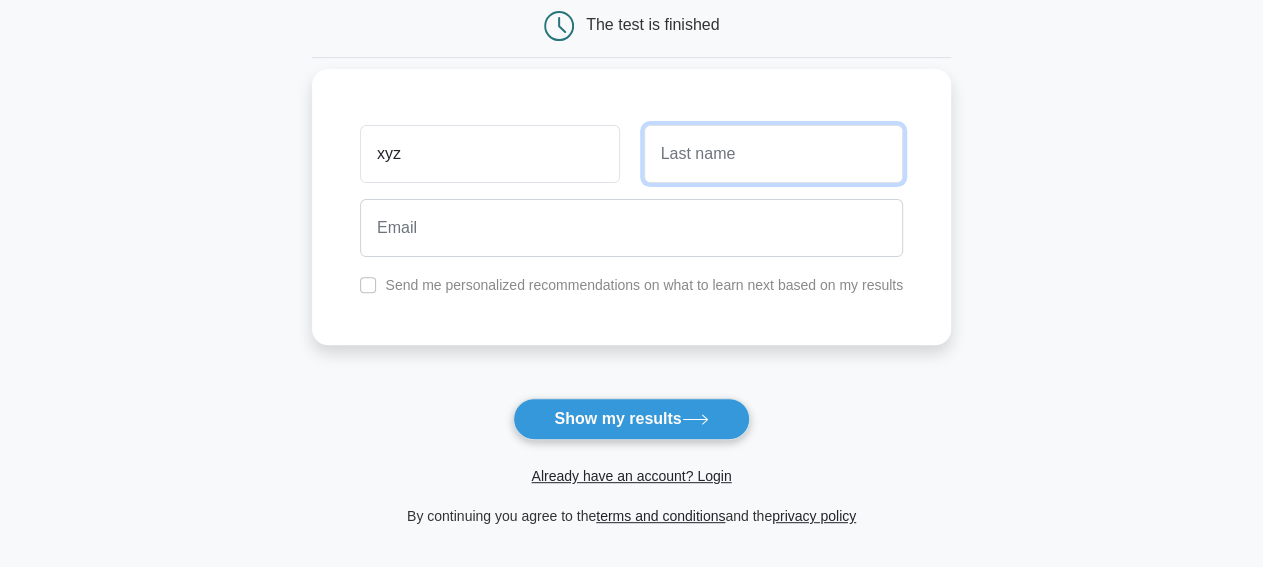 click at bounding box center [773, 154] 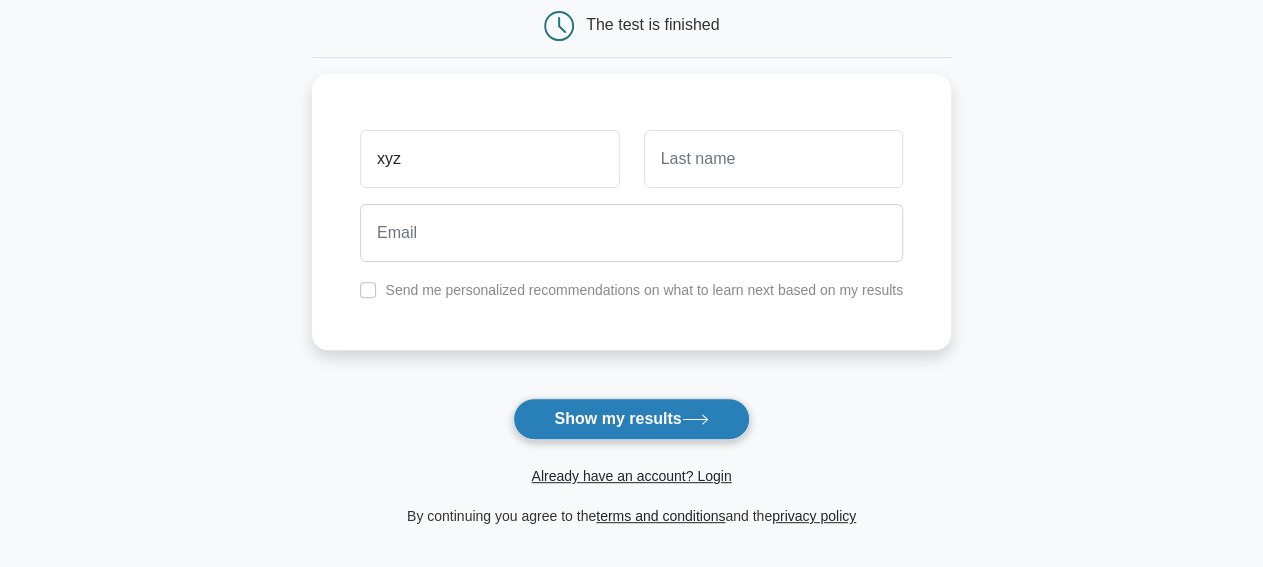click on "Show my results" at bounding box center [631, 419] 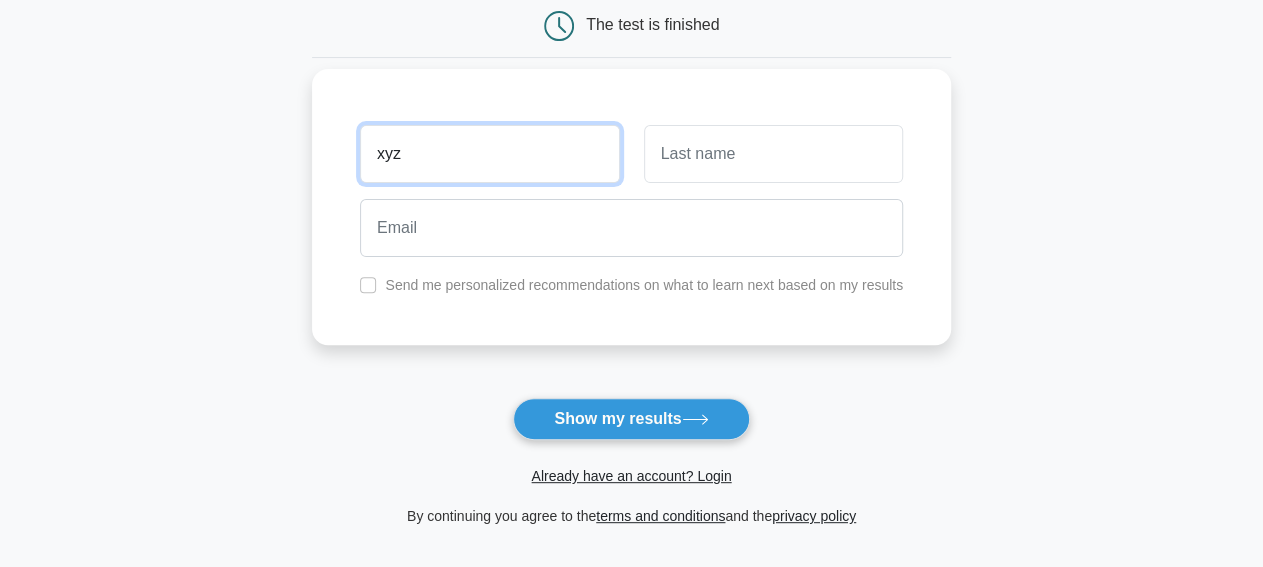 drag, startPoint x: 419, startPoint y: 171, endPoint x: 346, endPoint y: 167, distance: 73.109505 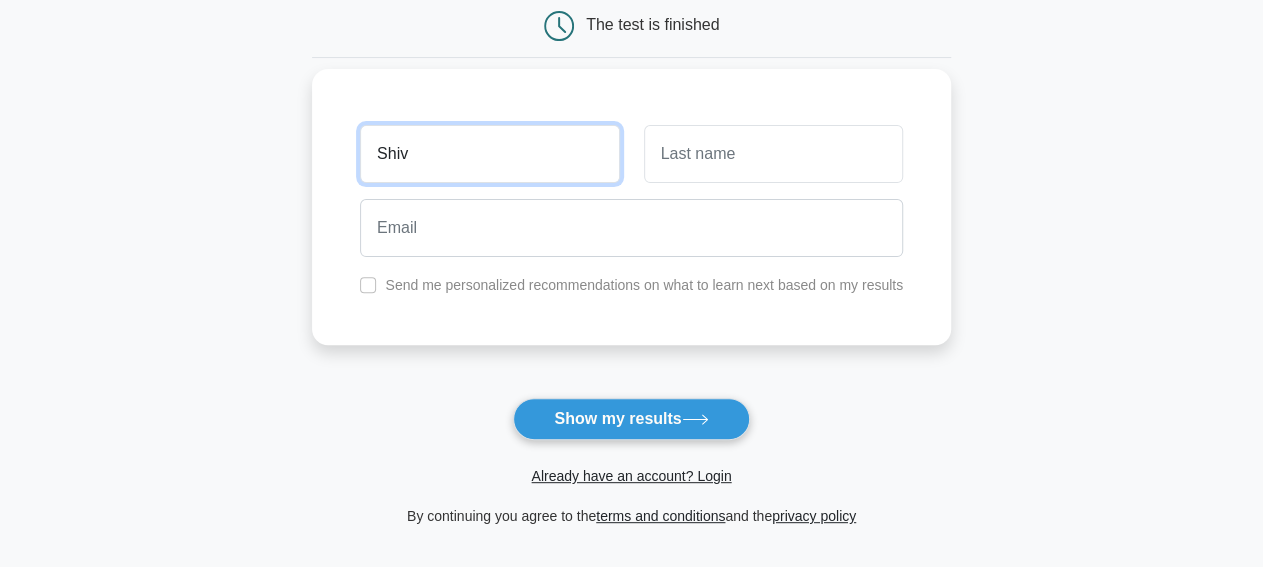type on "Shiv" 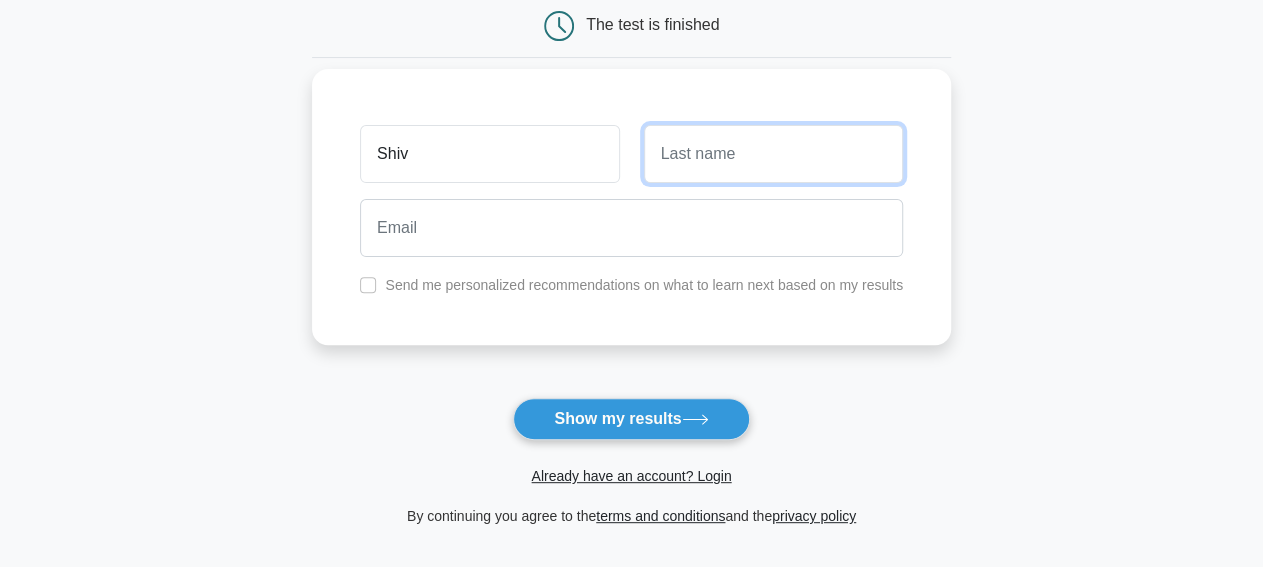 type on "d" 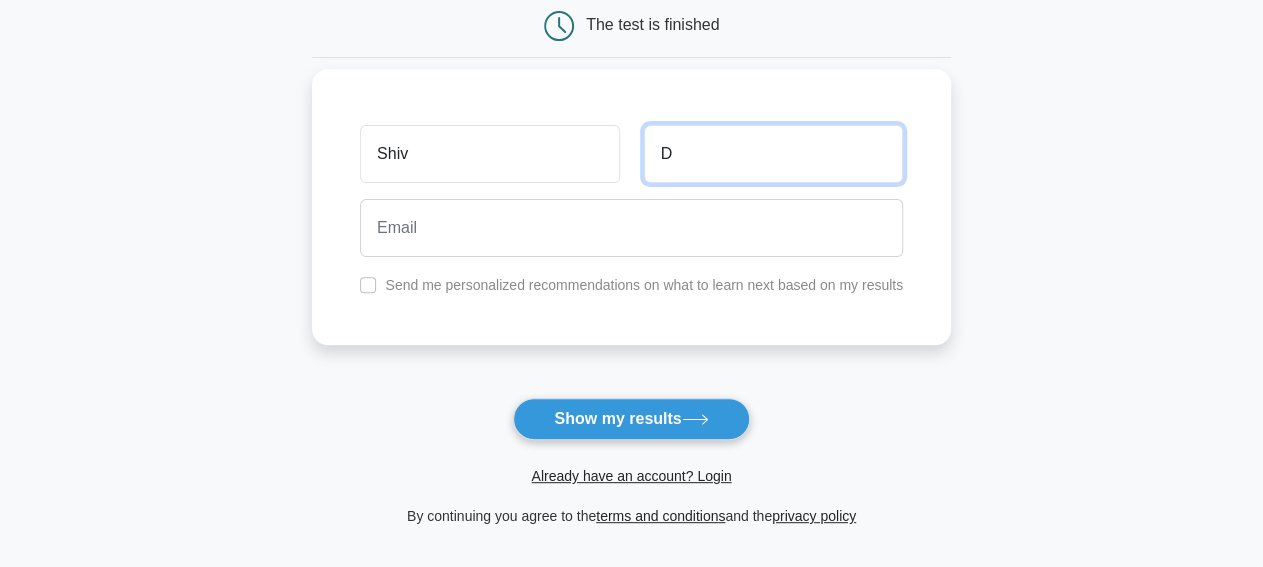 type on "D" 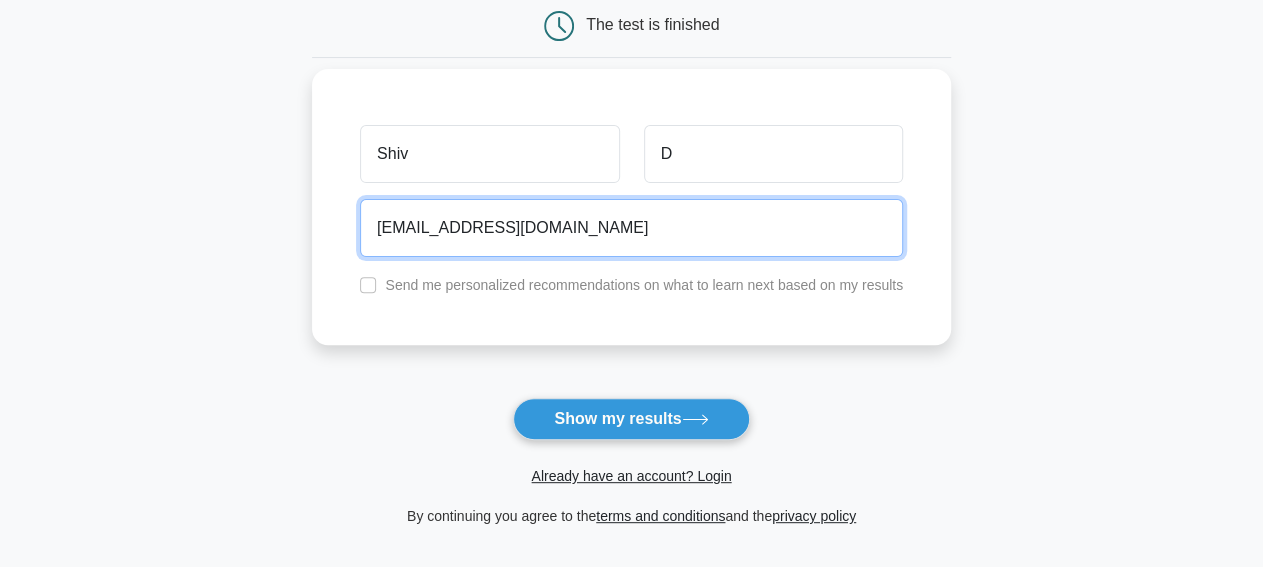 type on "shiv.lkh90@gmail.com" 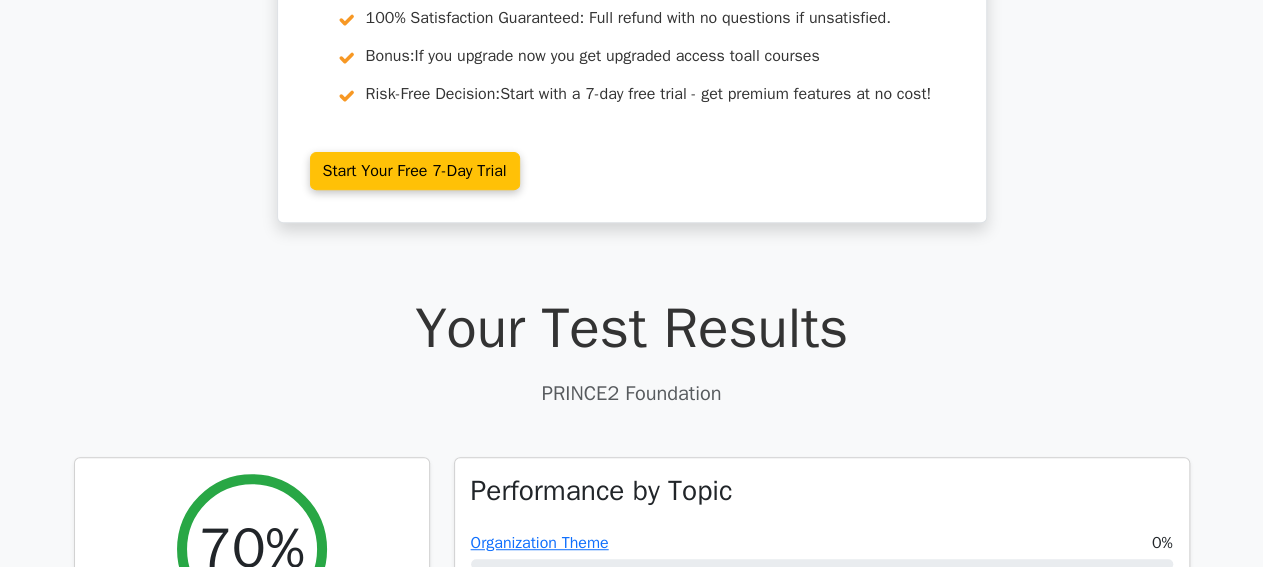 scroll, scrollTop: 416, scrollLeft: 0, axis: vertical 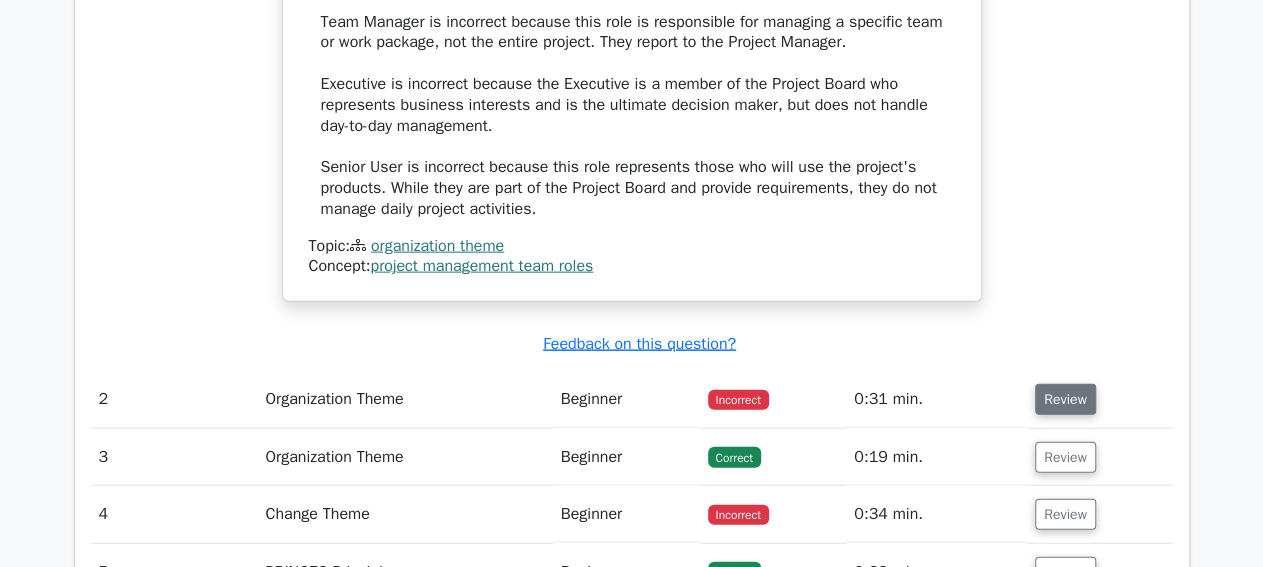 click on "Review" at bounding box center (1065, 399) 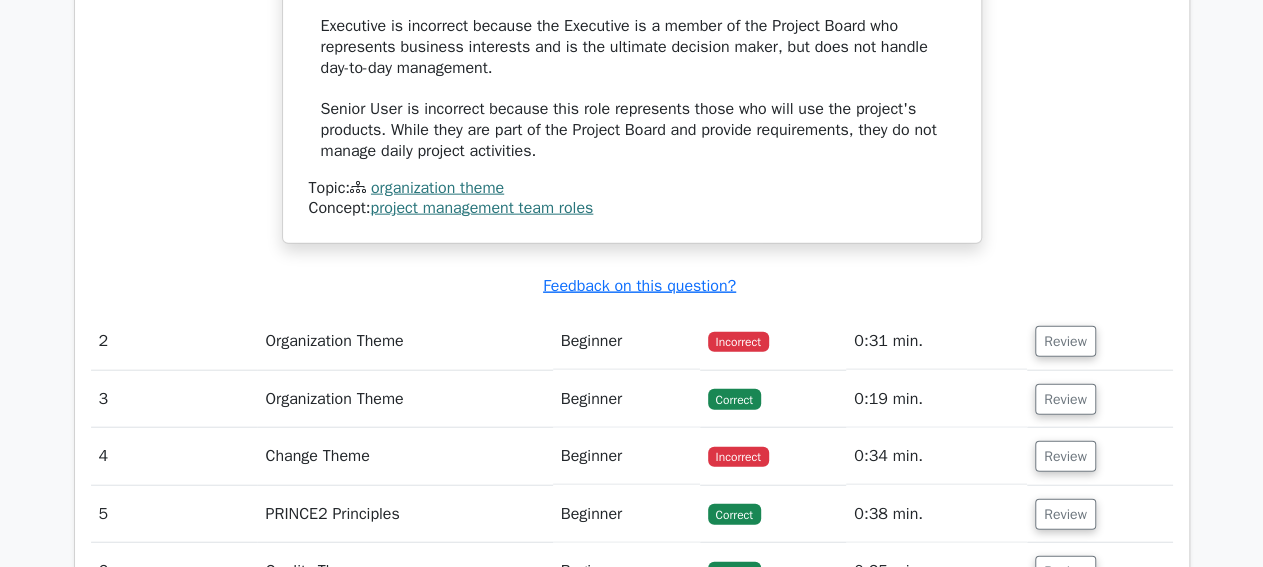 scroll, scrollTop: 2288, scrollLeft: 0, axis: vertical 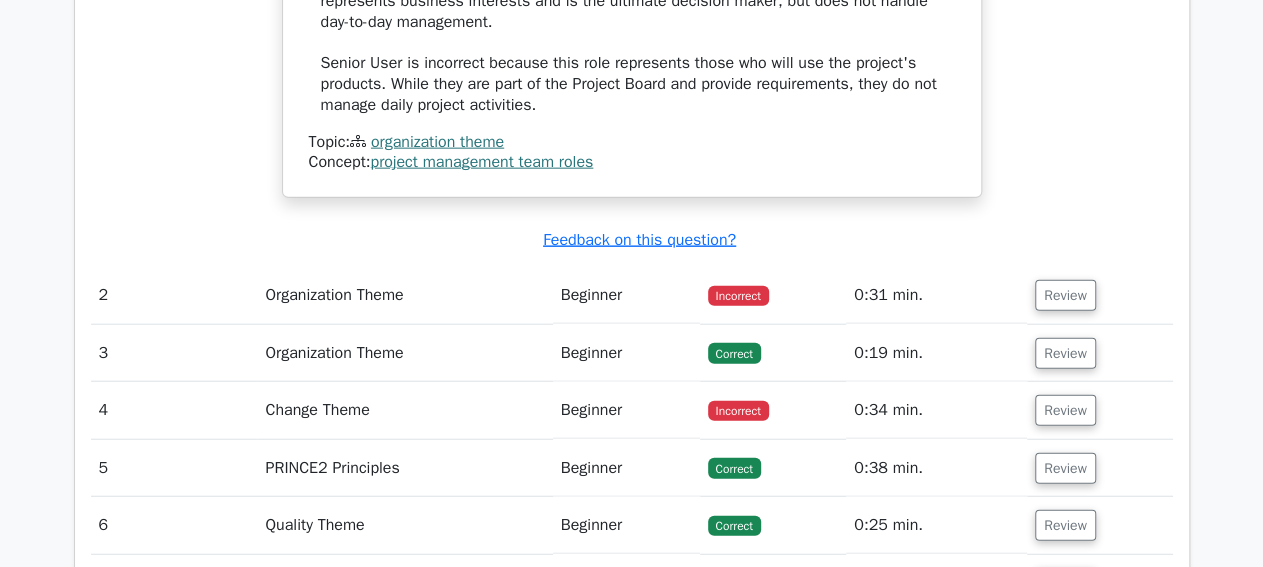 click on "Organization Theme" at bounding box center [404, 295] 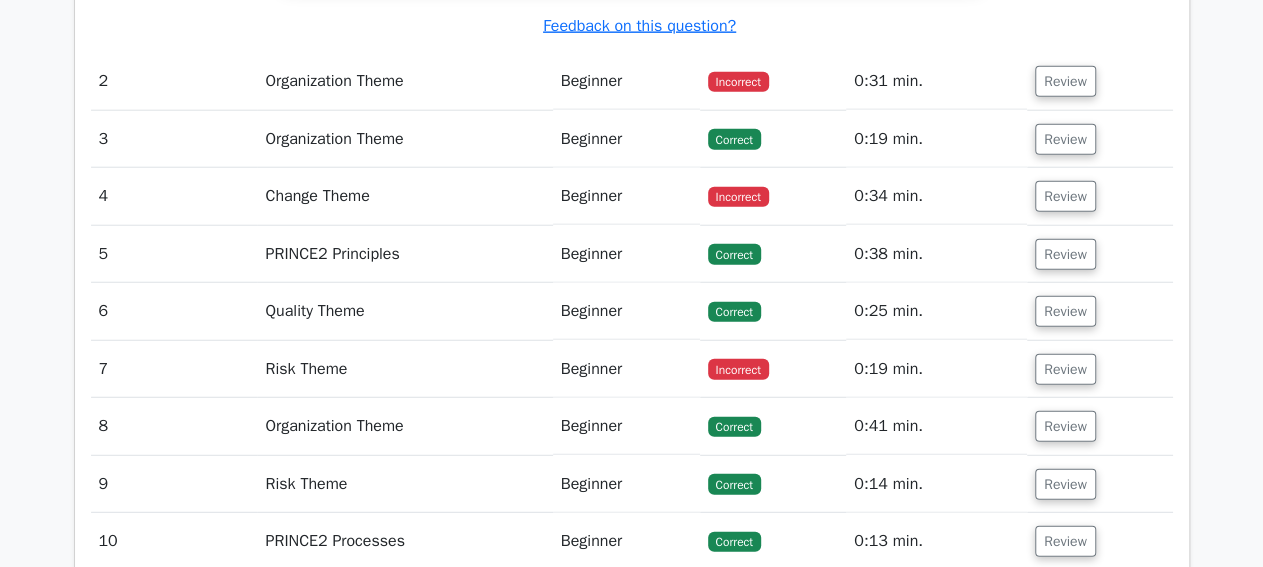 scroll, scrollTop: 2496, scrollLeft: 0, axis: vertical 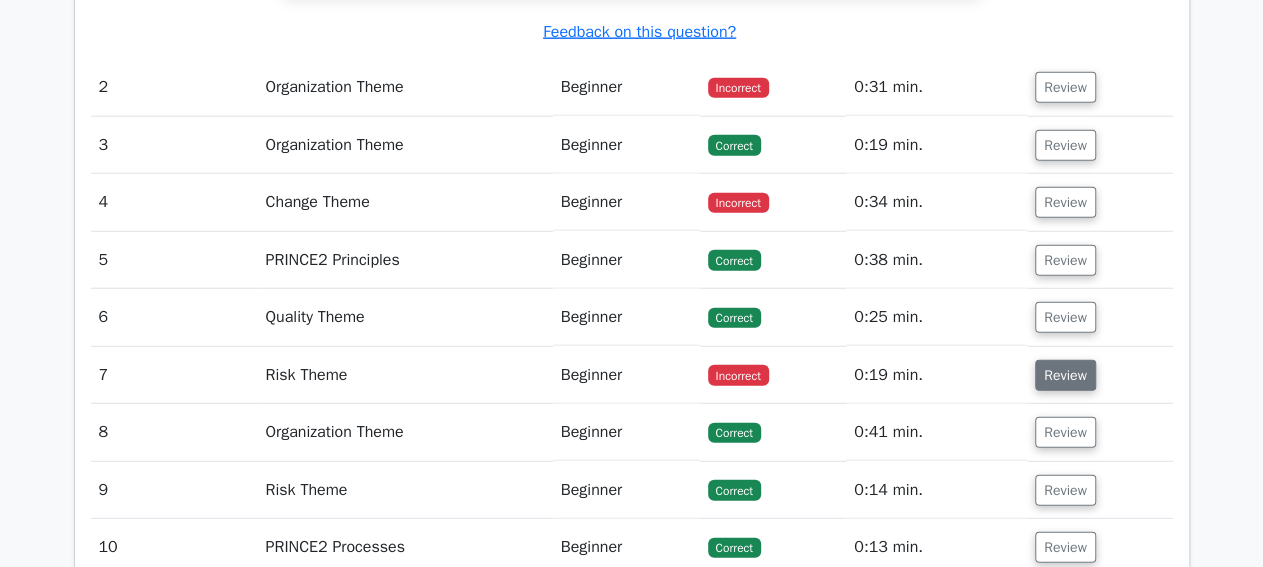 click on "Review" at bounding box center (1065, 375) 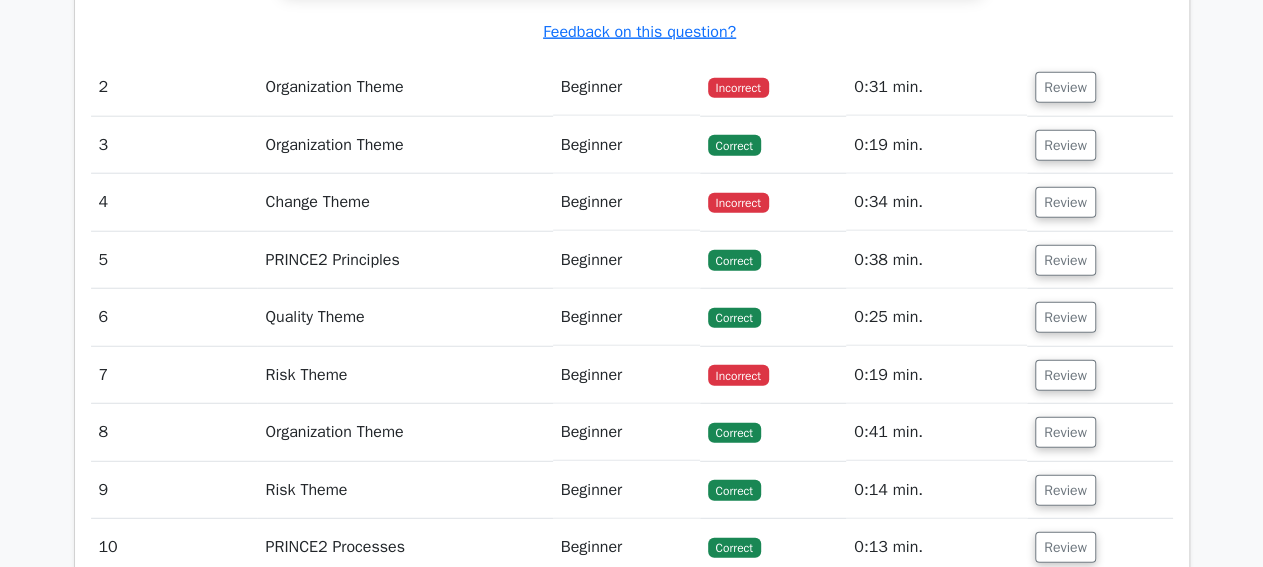 click on "Risk Theme" at bounding box center (404, 375) 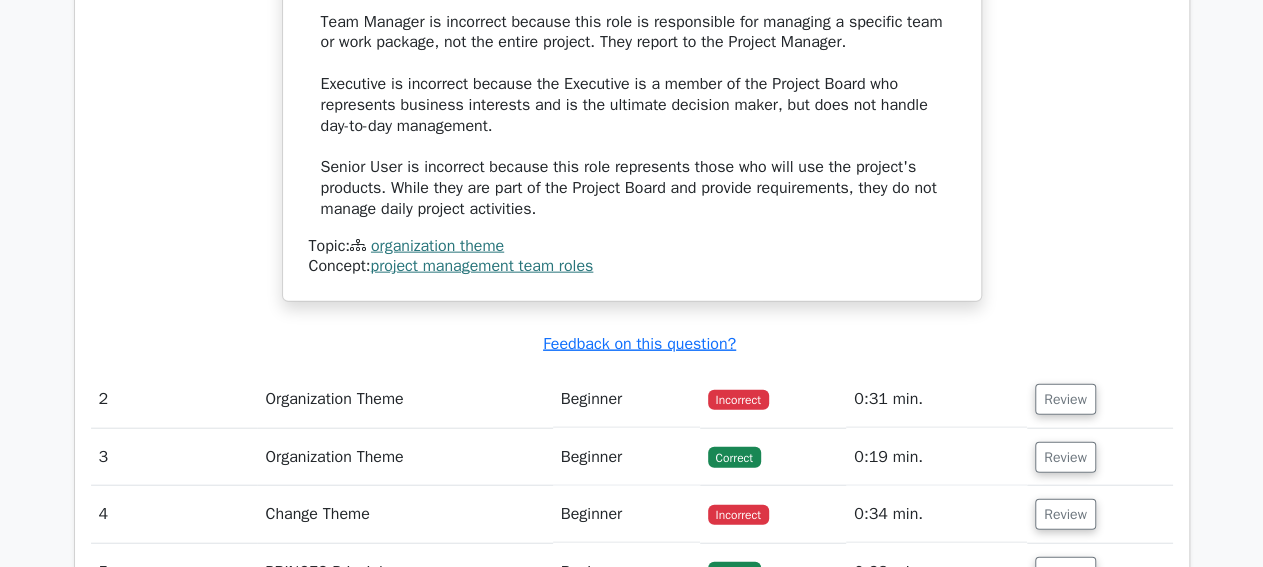 scroll, scrollTop: 2392, scrollLeft: 0, axis: vertical 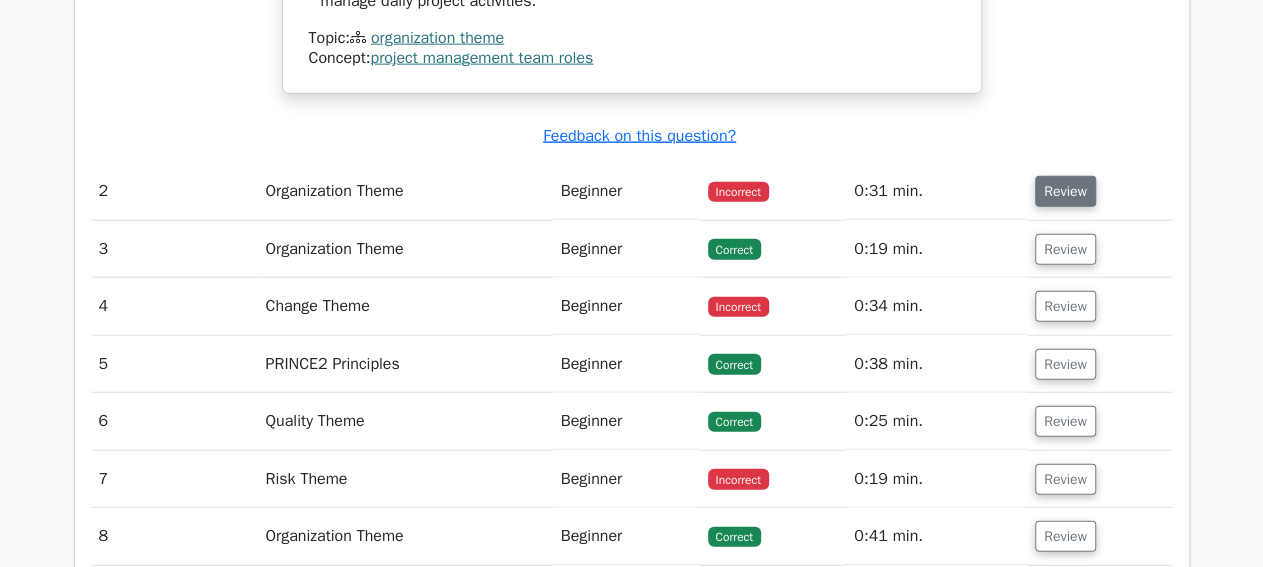 click on "Review" at bounding box center [1065, 191] 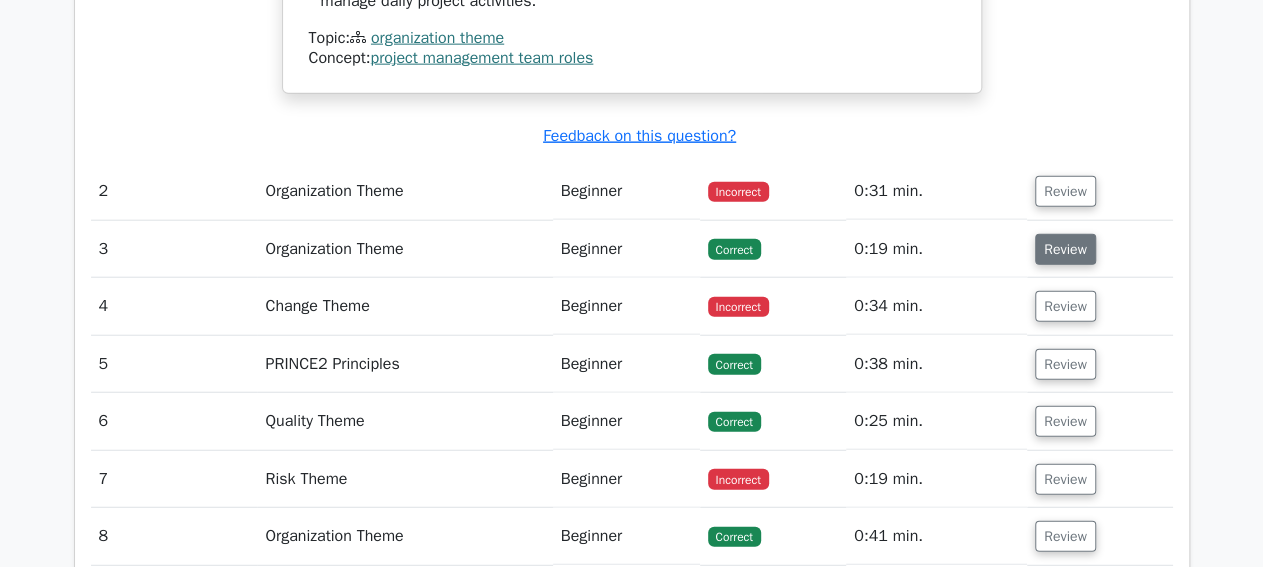 click on "Review" at bounding box center (1065, 249) 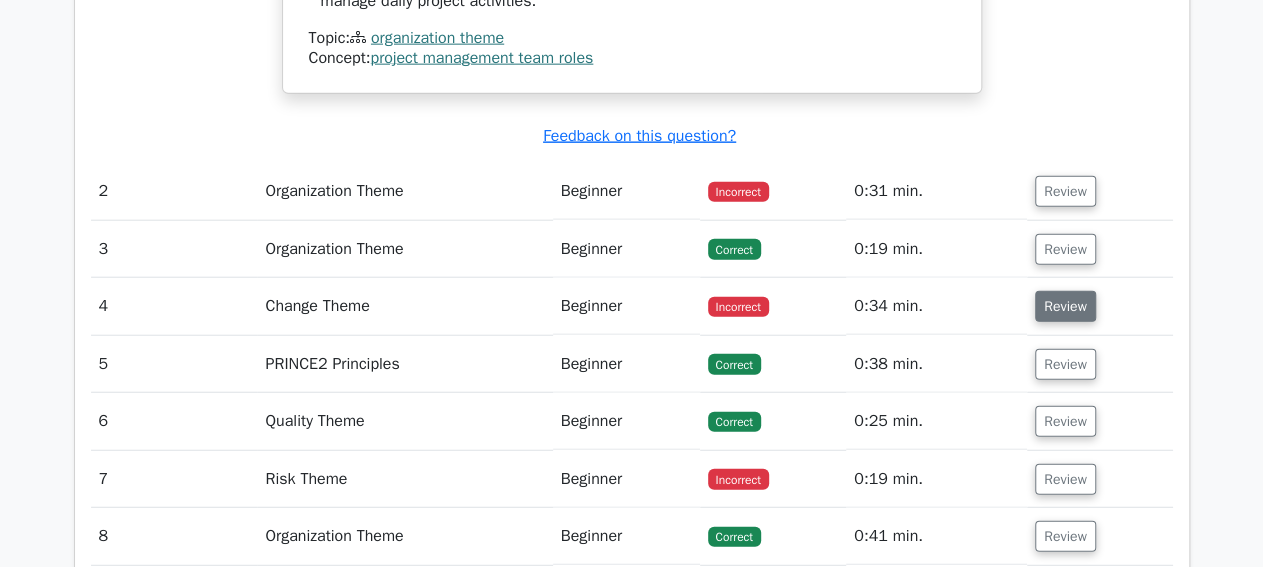 click on "1
Organization Theme
Beginner
Correct
0:08 min.
Review
a." at bounding box center (632, -56) 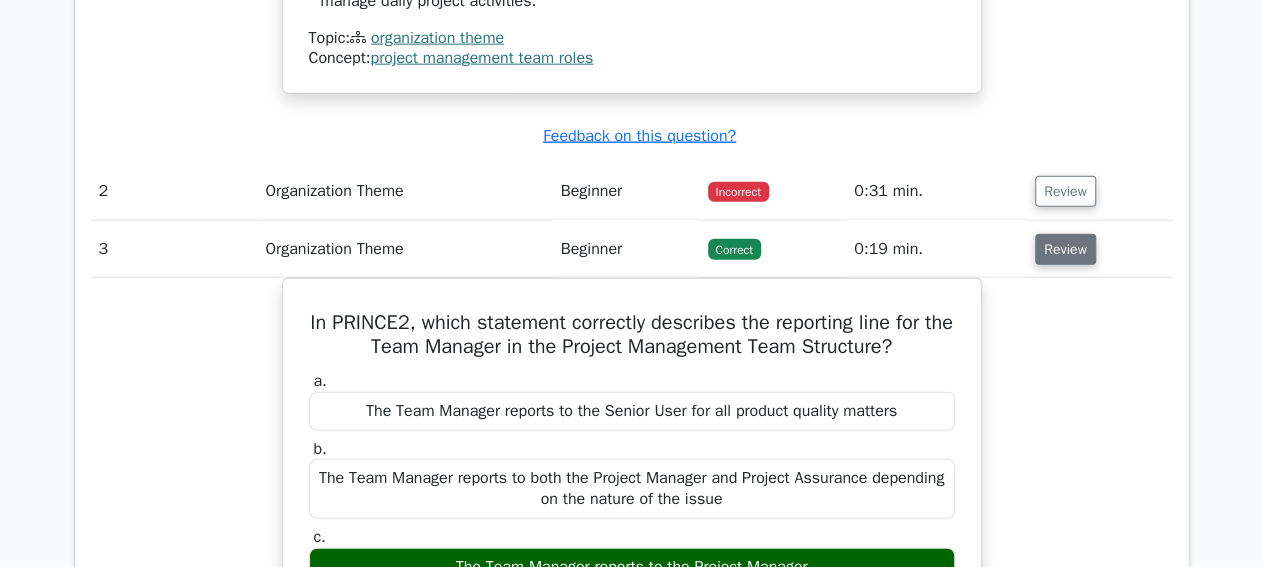 click on "Review" at bounding box center [1065, 249] 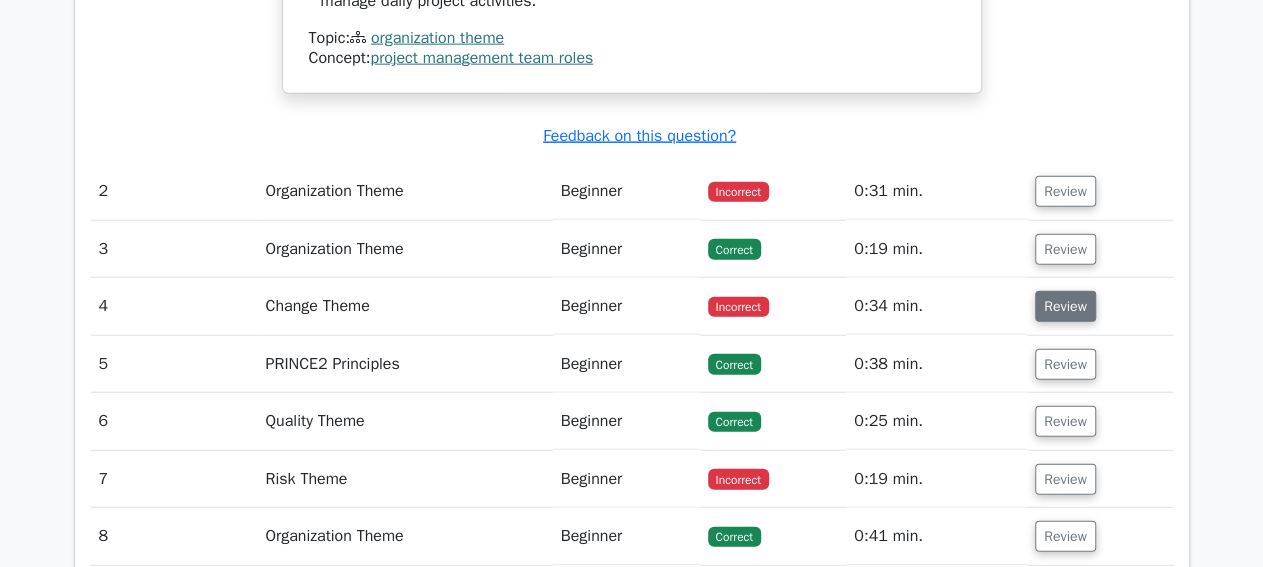 click on "Review" at bounding box center [1065, 306] 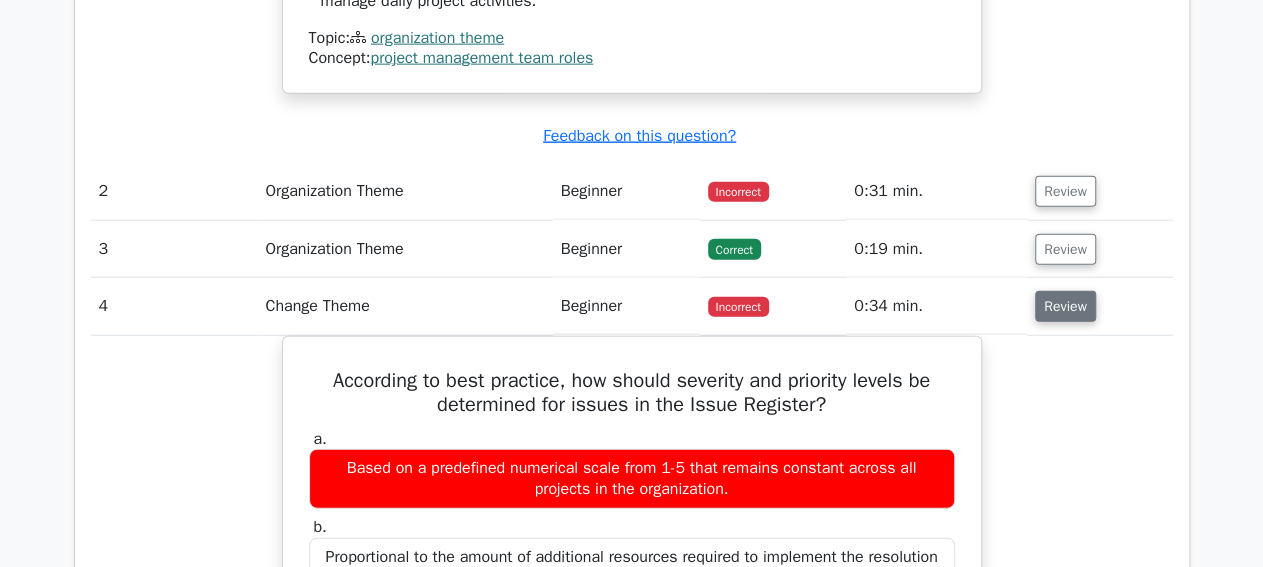click on "Review" at bounding box center [1065, 306] 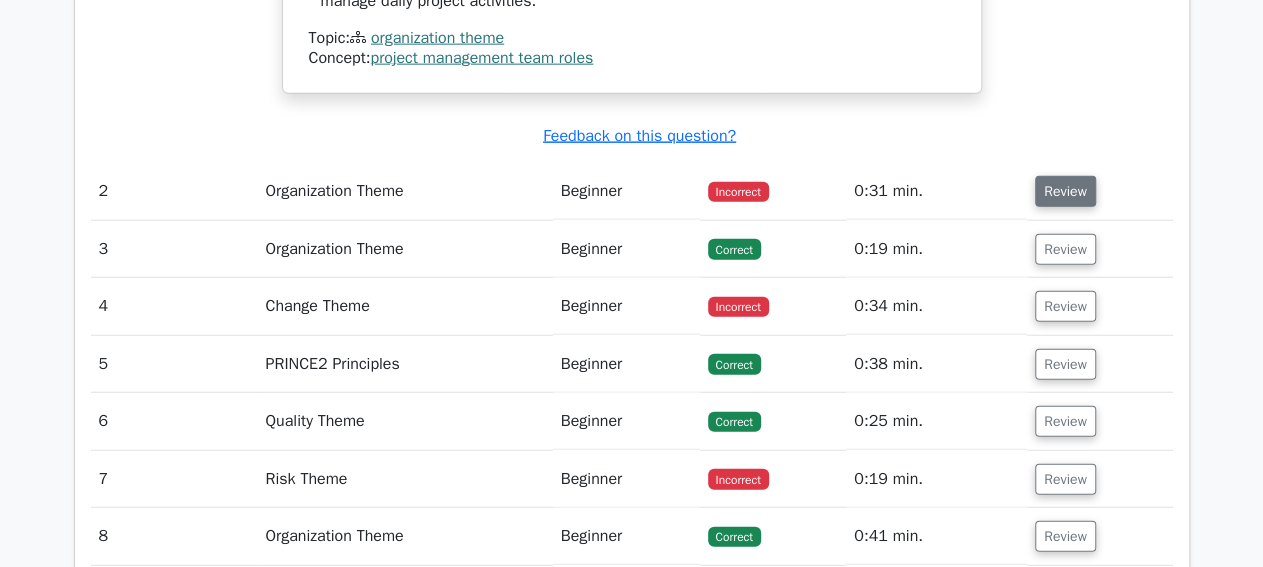 click on "Review" at bounding box center [1065, 191] 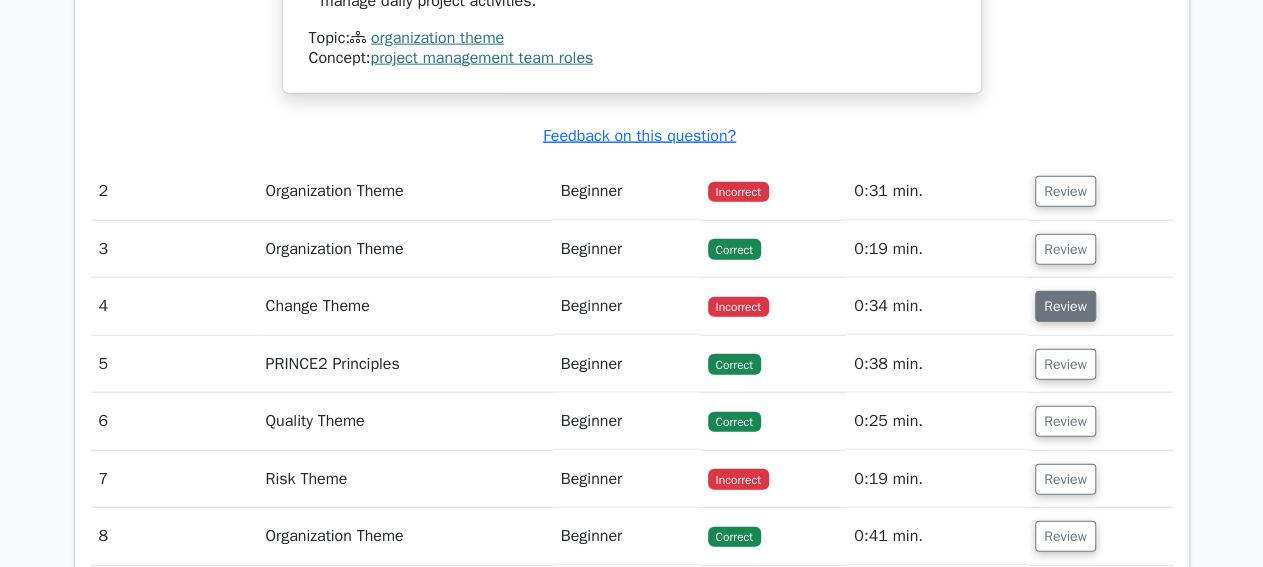 click on "Review" at bounding box center (1065, 306) 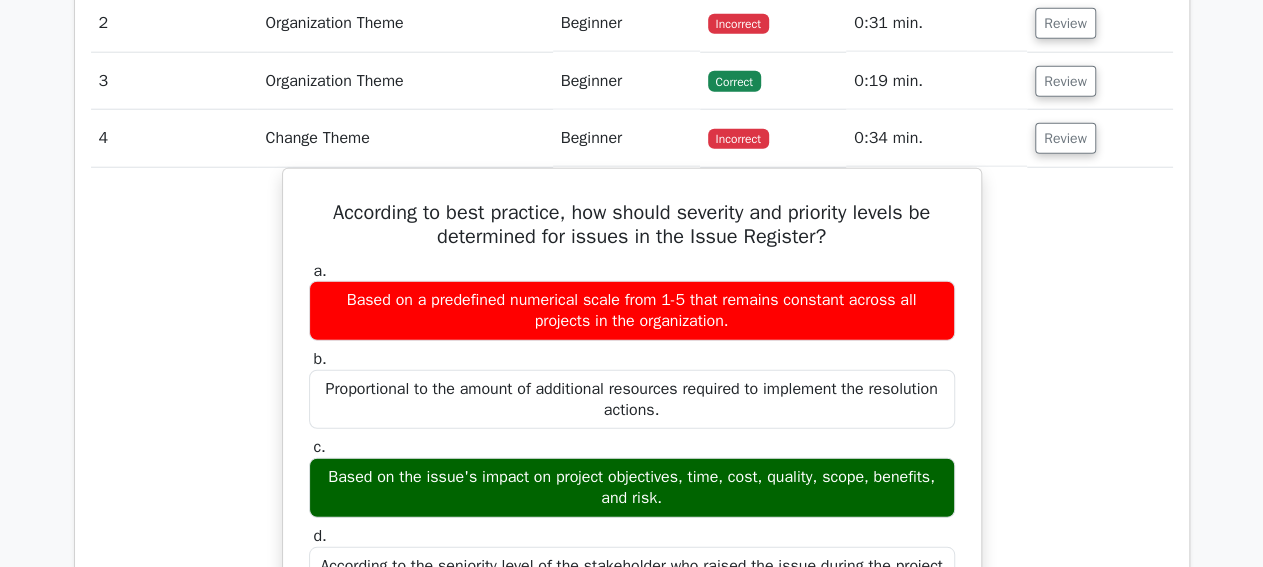 scroll, scrollTop: 2496, scrollLeft: 0, axis: vertical 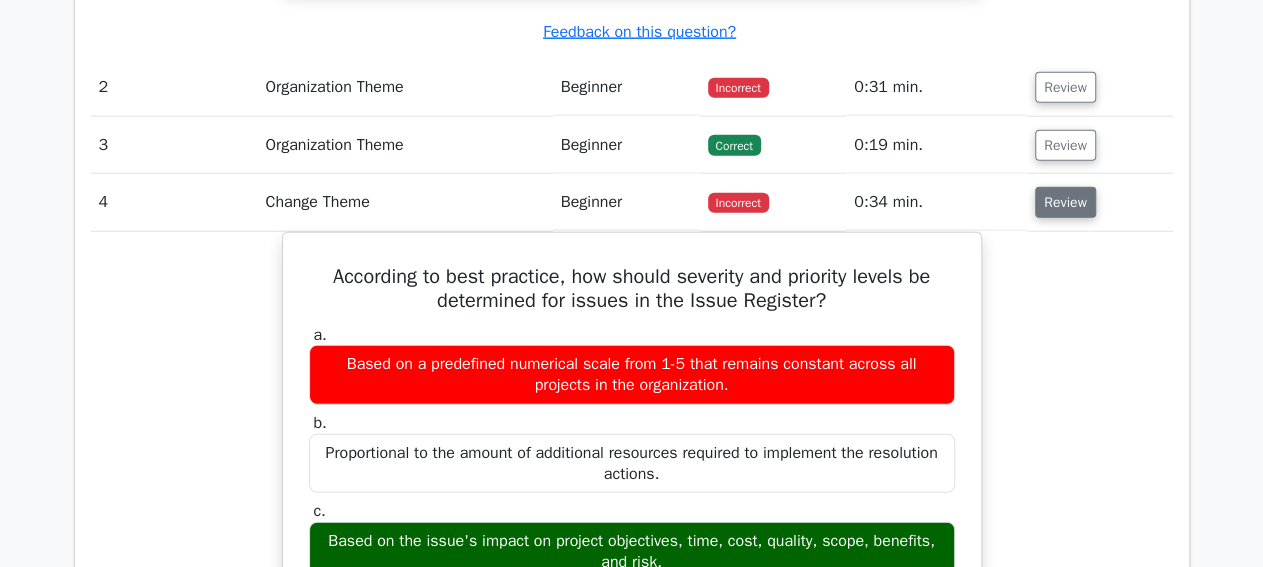 click on "Review" at bounding box center (1065, 202) 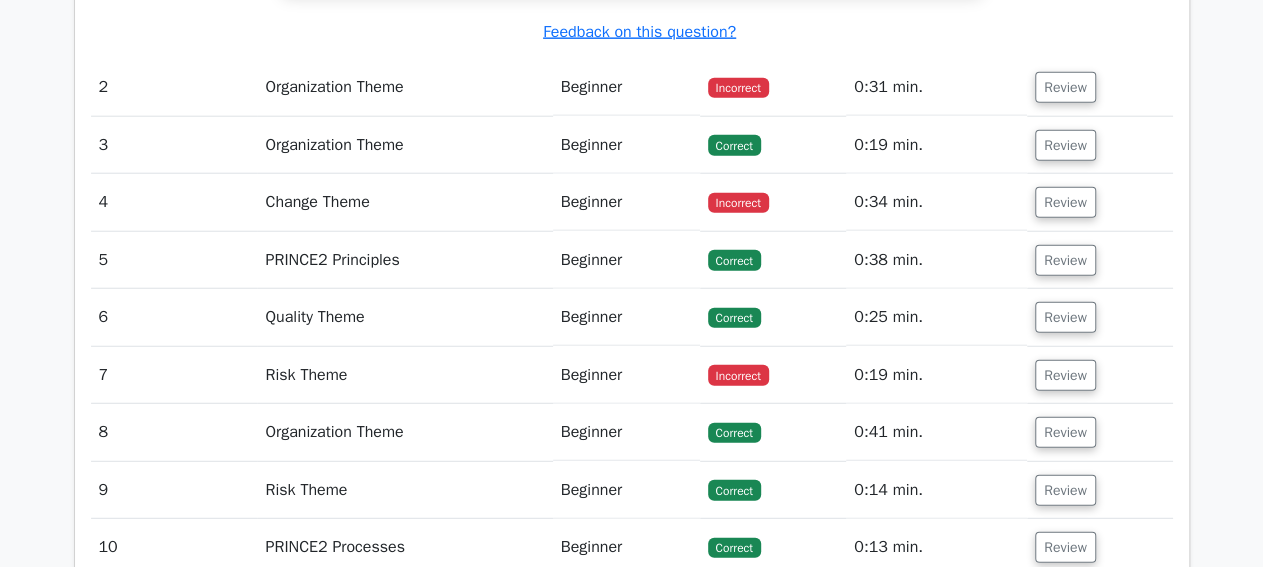 scroll, scrollTop: 2600, scrollLeft: 0, axis: vertical 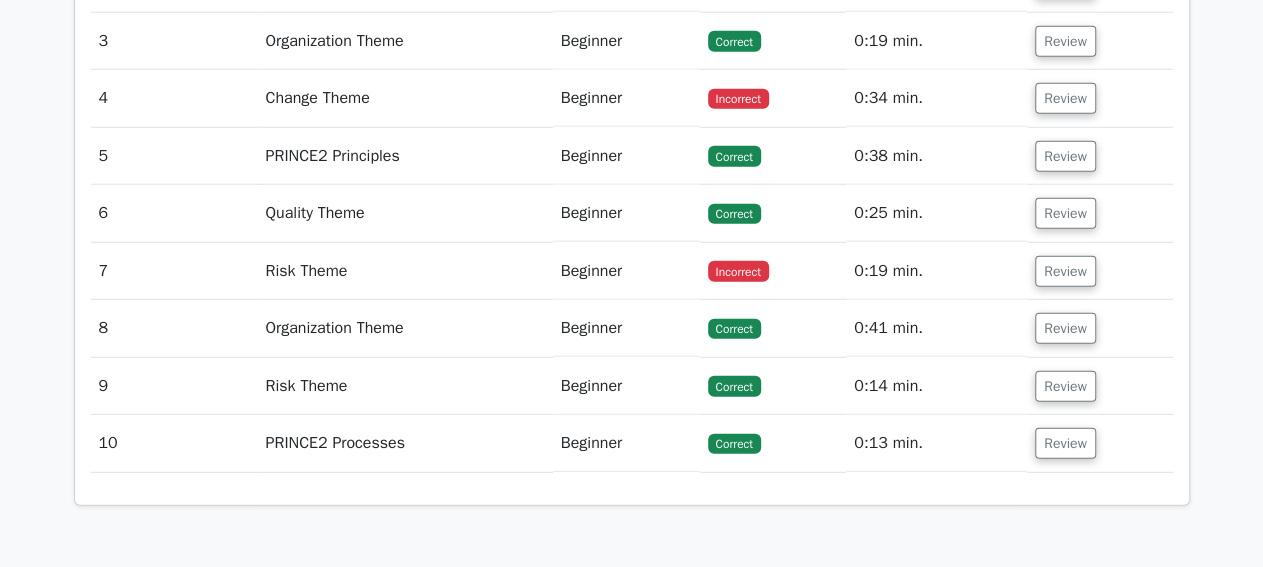 click on "Review" at bounding box center (1065, 271) 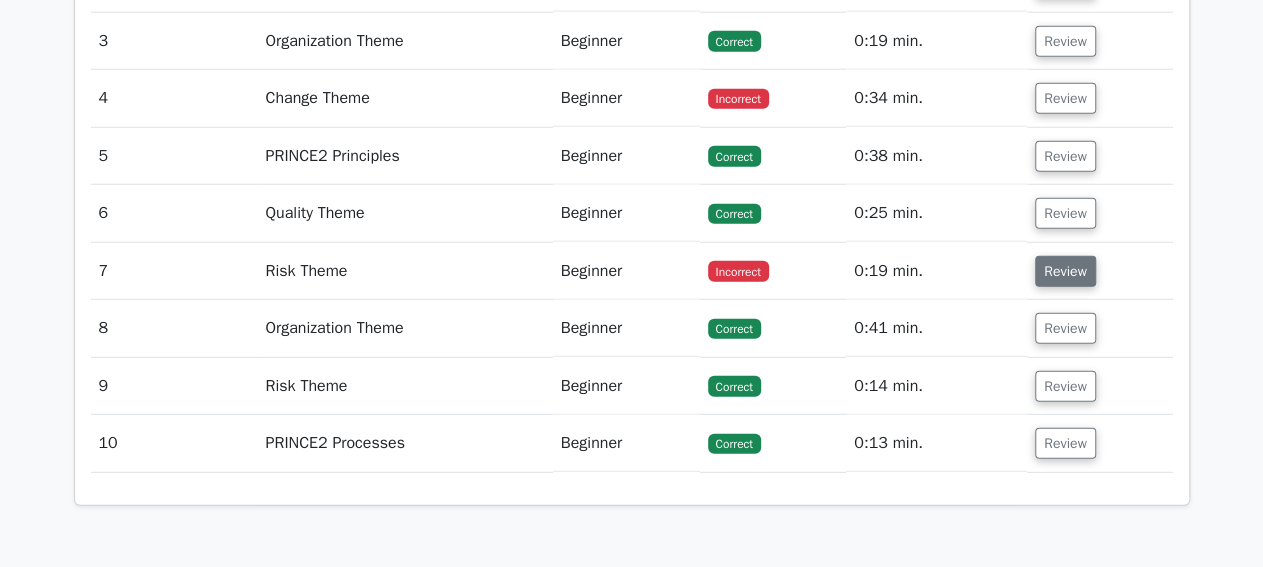 click on "Review" at bounding box center [1065, 271] 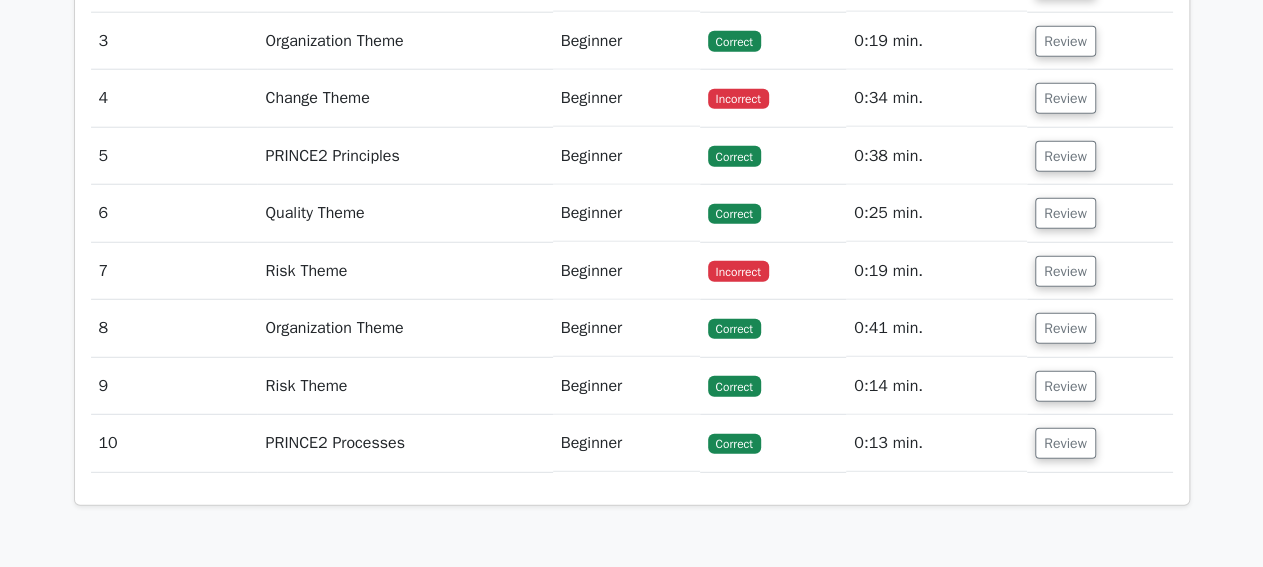 click on "0:19 min." at bounding box center (936, 271) 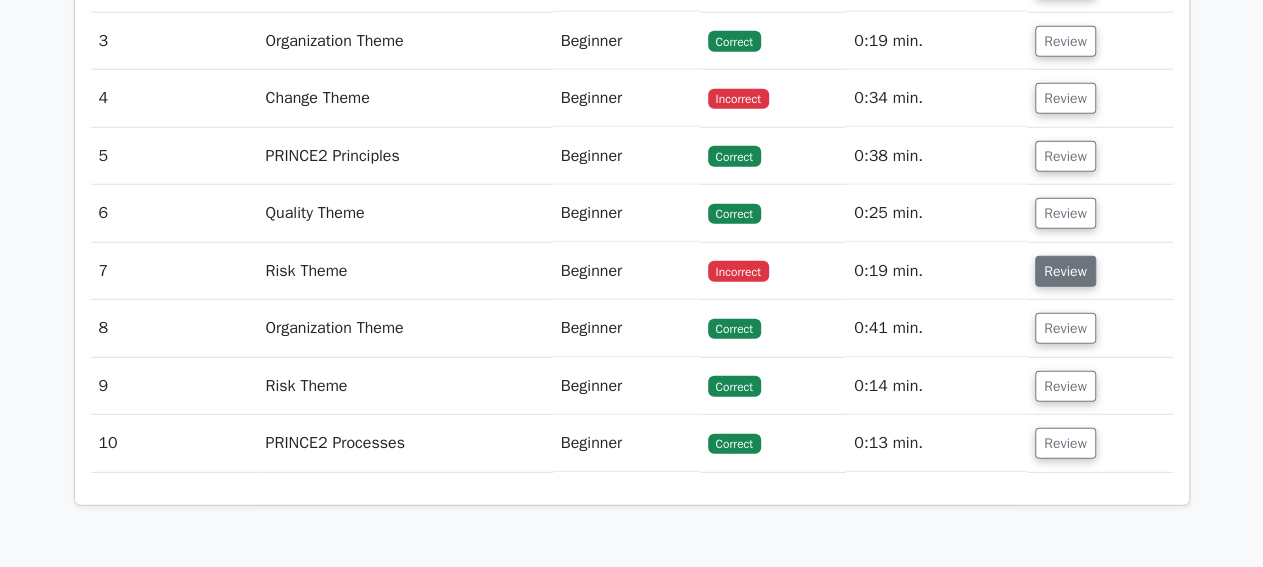 click on "Review" at bounding box center (1065, 271) 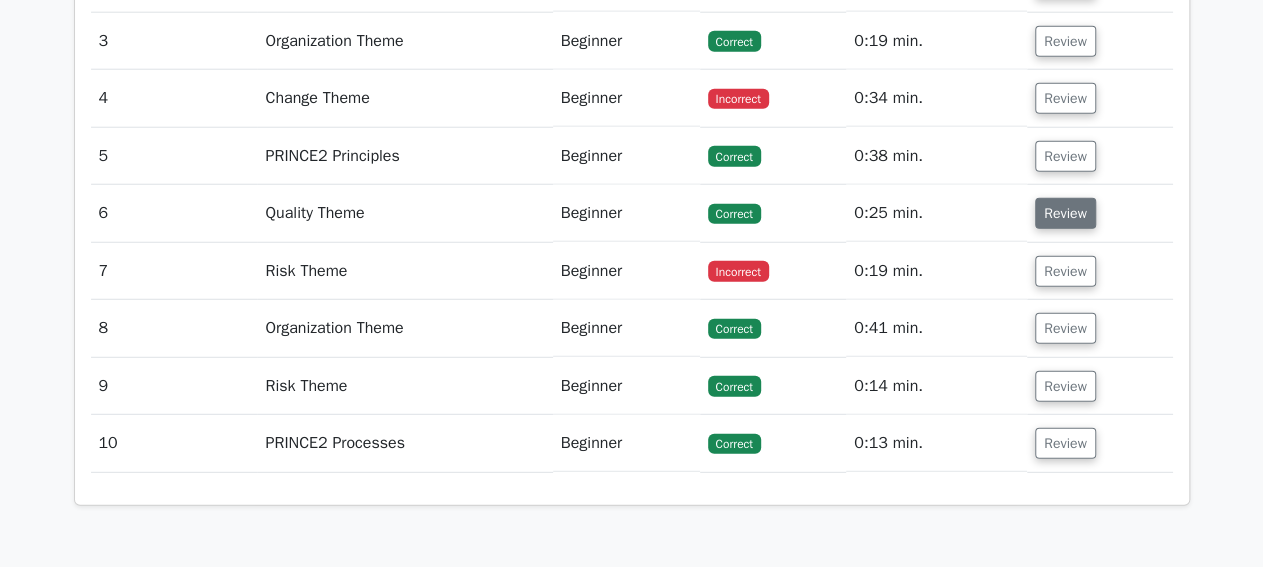 click on "Review" at bounding box center (1065, 213) 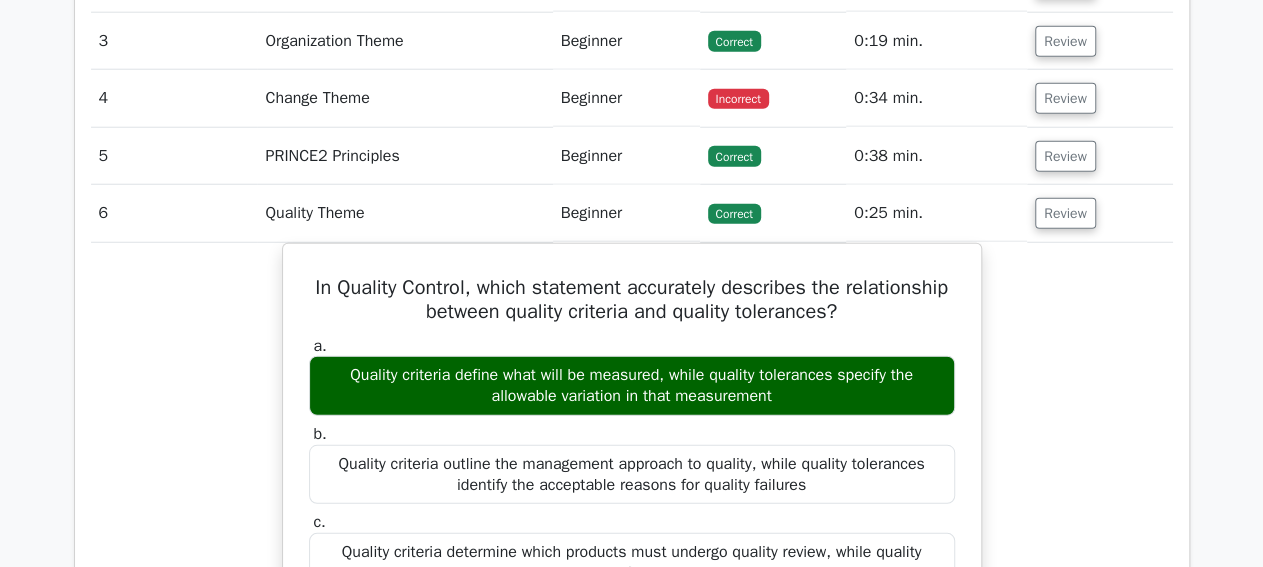 click on "In Quality Control, which statement accurately describes the relationship between quality criteria and quality tolerances?
a.
Quality criteria define what will be measured, while quality tolerances specify the allowable variation in that measurement
b.
c. d." at bounding box center [632, 783] 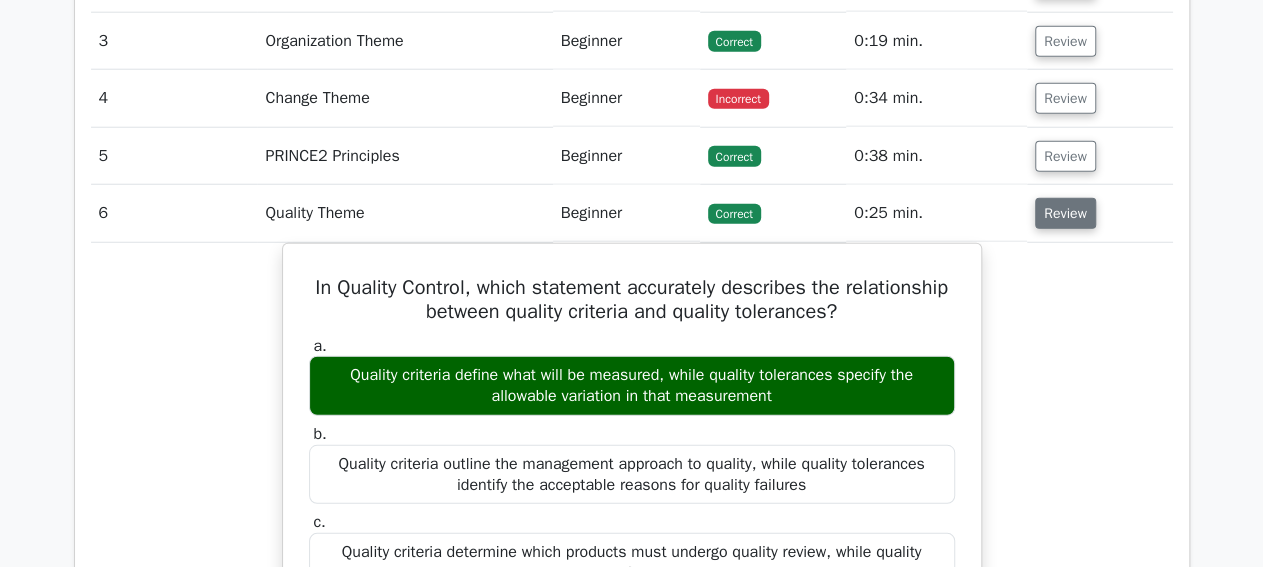 click on "Review" at bounding box center [1065, 213] 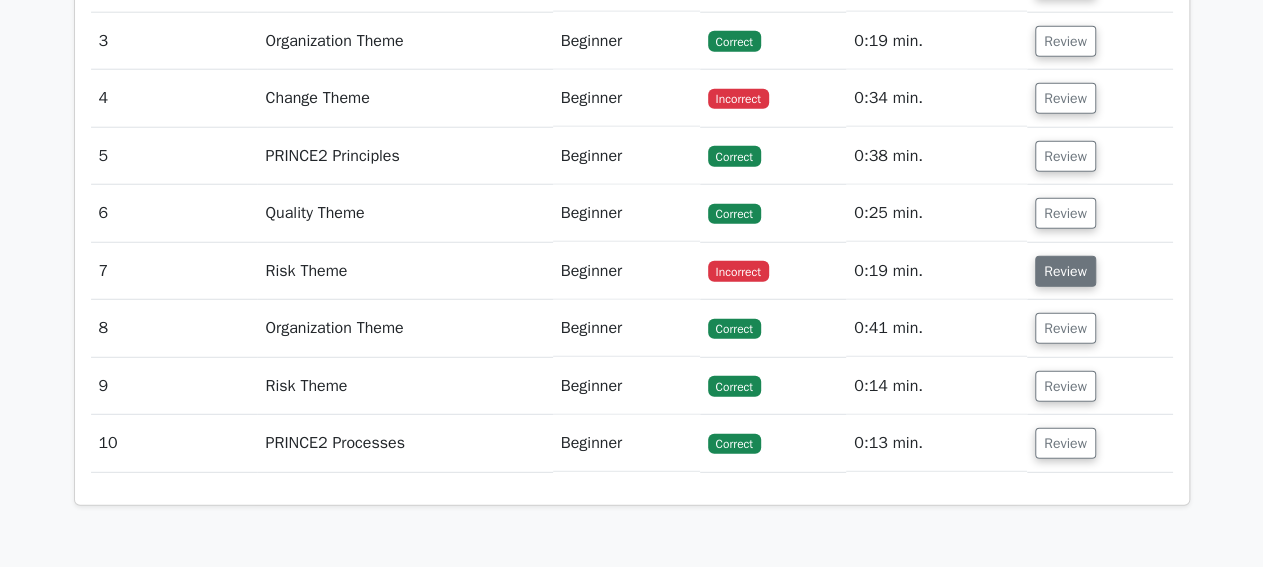 click on "Review" at bounding box center (1065, 271) 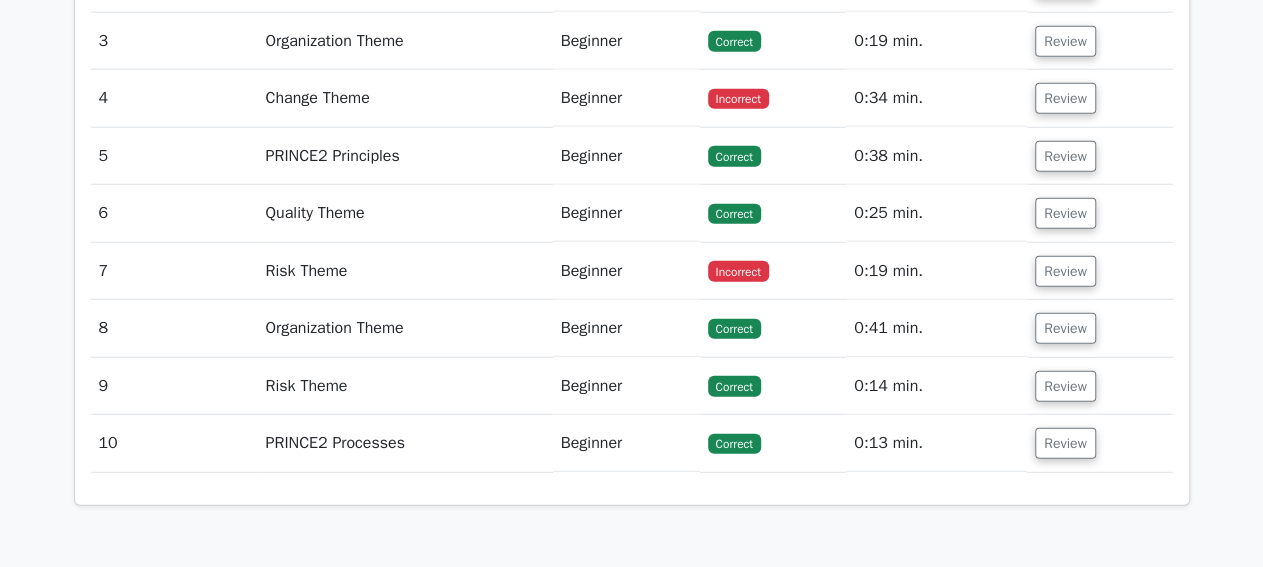 click on "Review" at bounding box center [1099, 271] 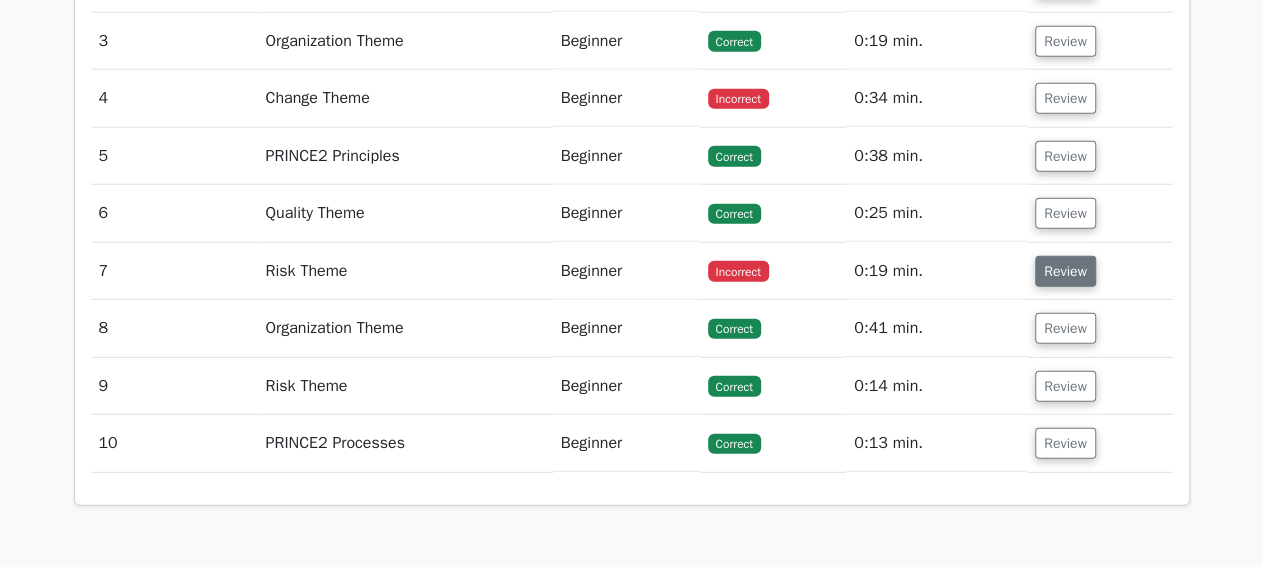 click on "Review" at bounding box center [1065, 271] 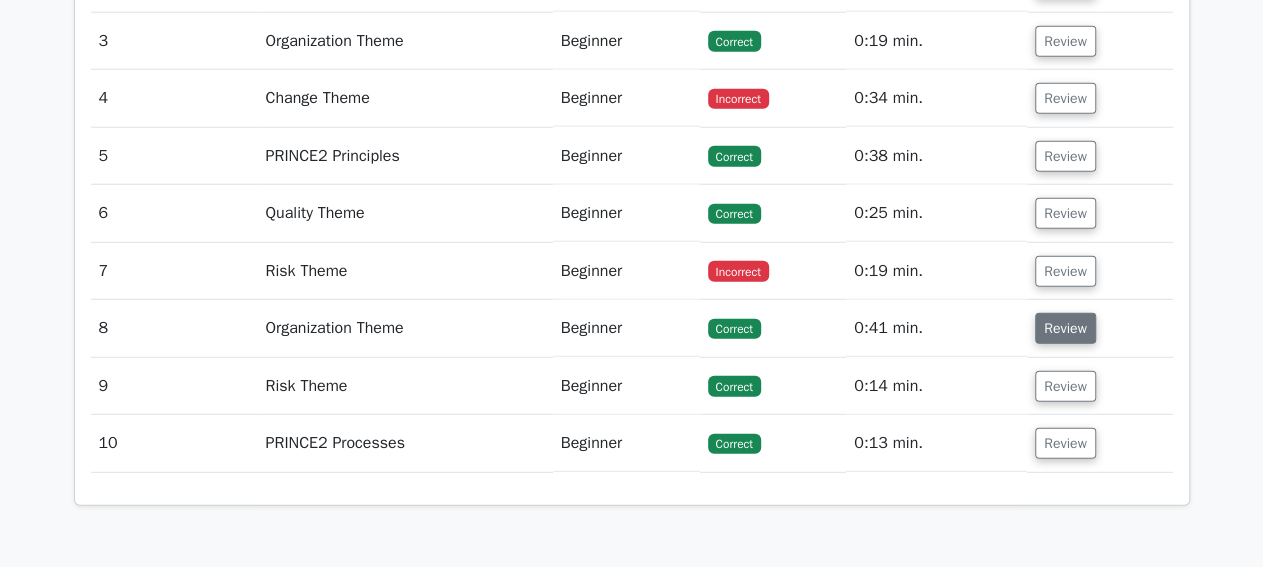 click on "Review" at bounding box center (1065, 328) 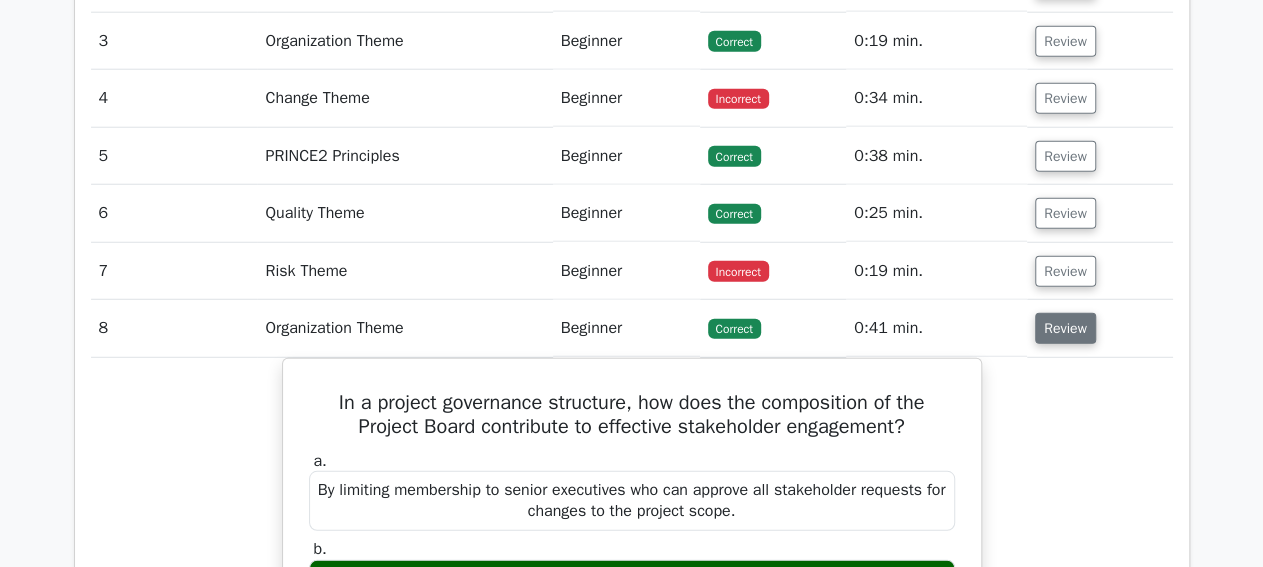 click on "Review" at bounding box center (1065, 328) 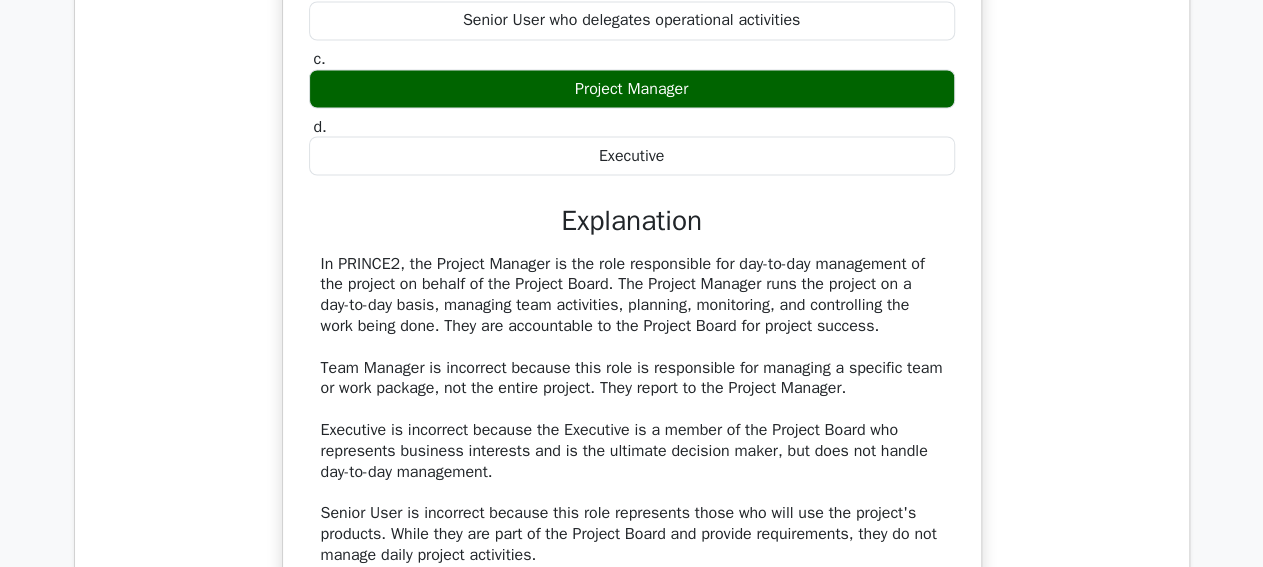scroll, scrollTop: 1664, scrollLeft: 0, axis: vertical 